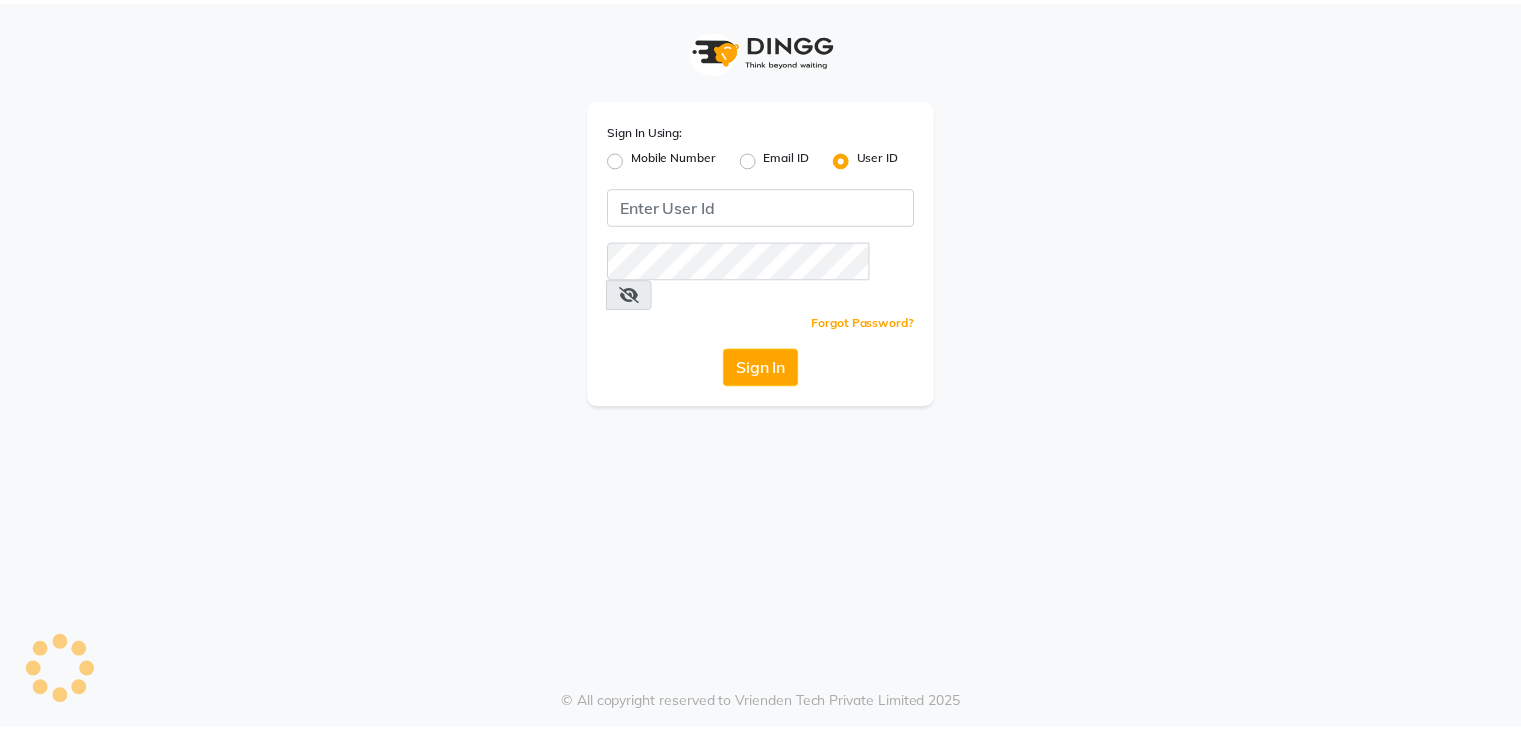 scroll, scrollTop: 0, scrollLeft: 0, axis: both 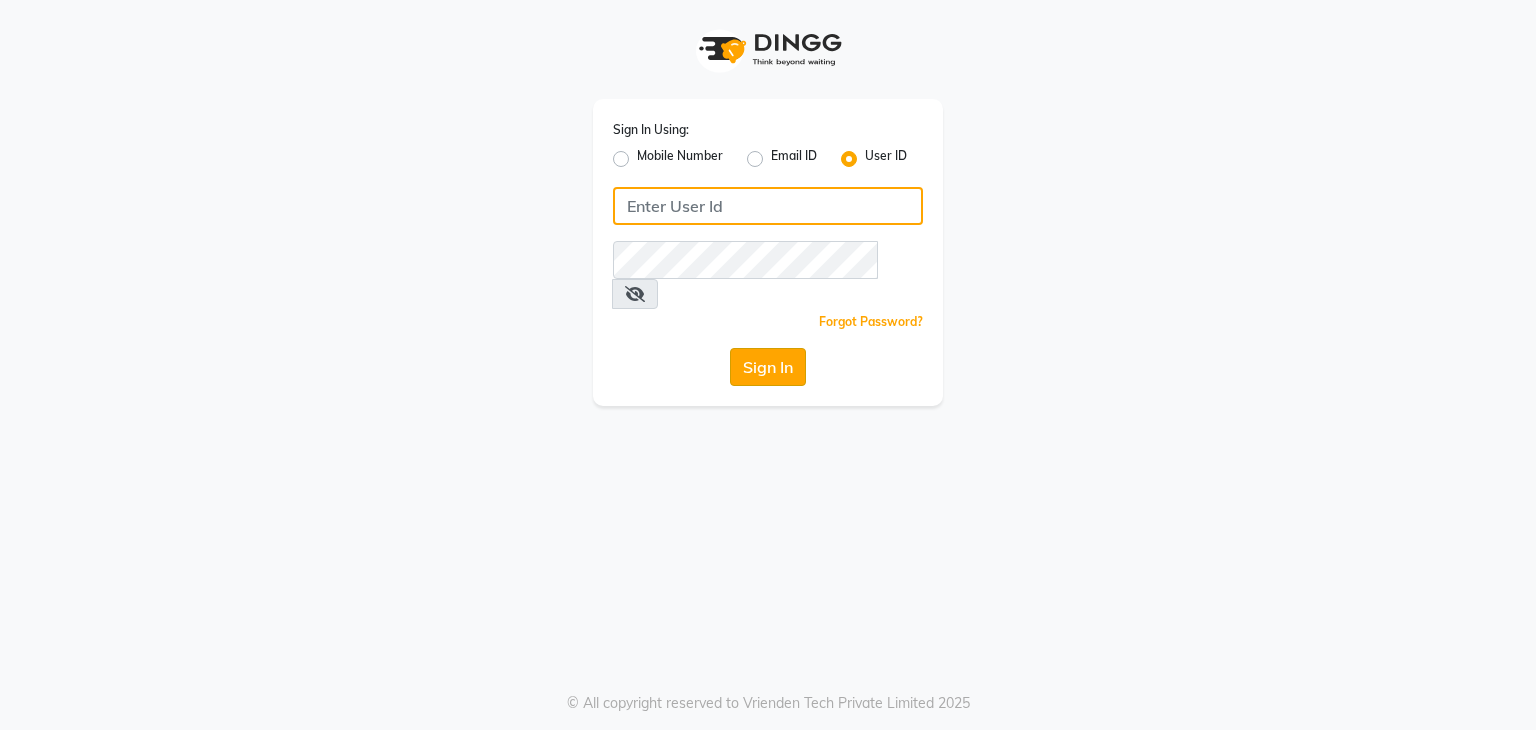 type on "[USERNAME]" 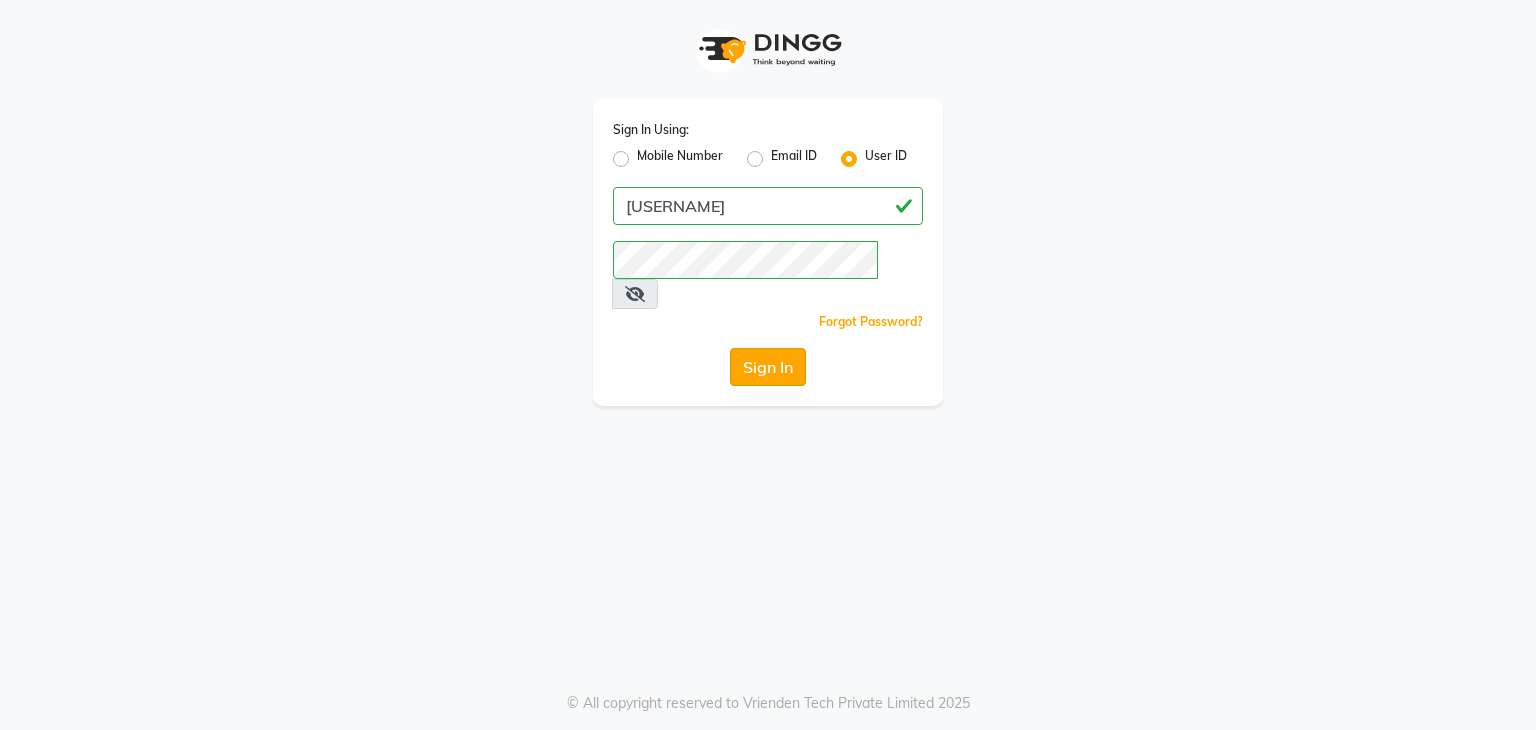 click on "Sign In" 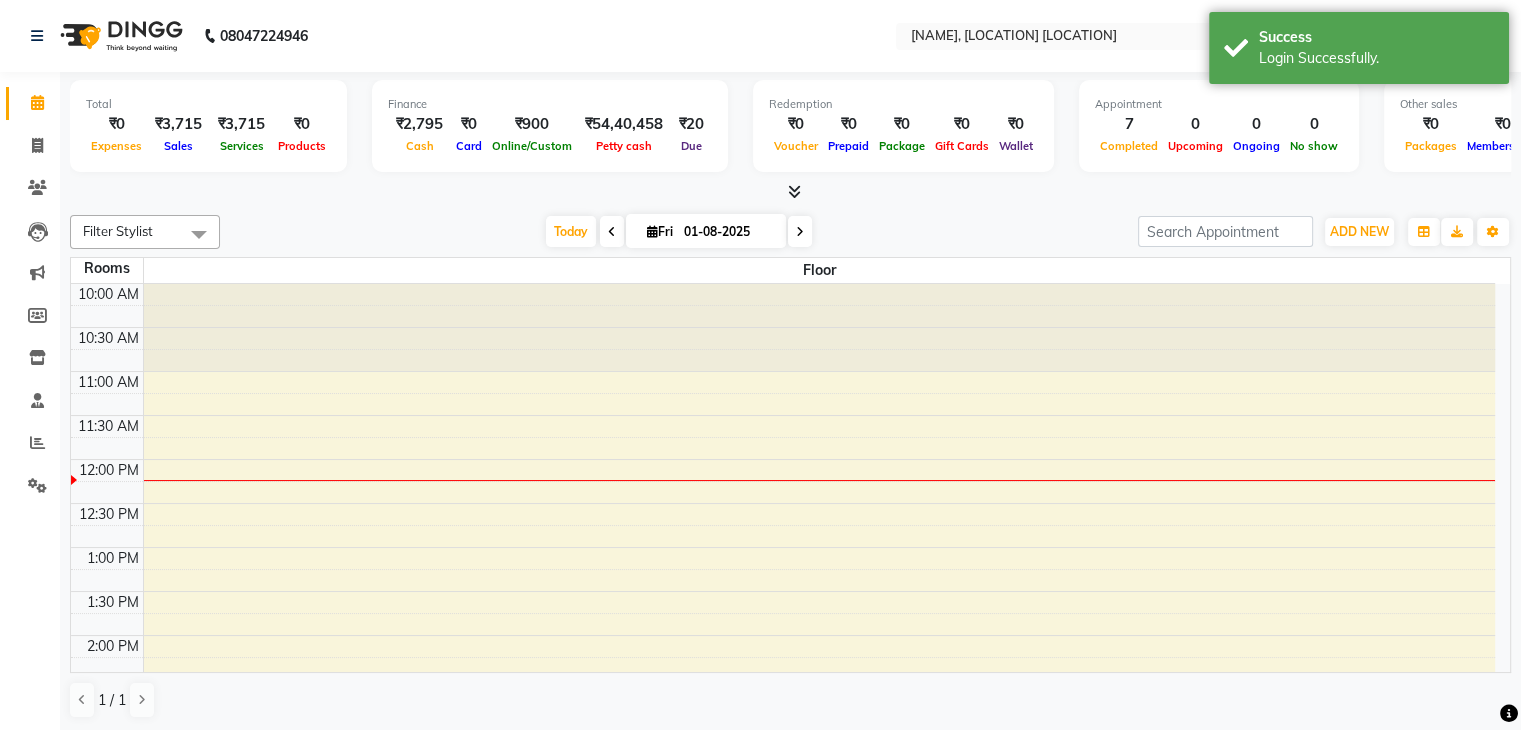scroll, scrollTop: 0, scrollLeft: 0, axis: both 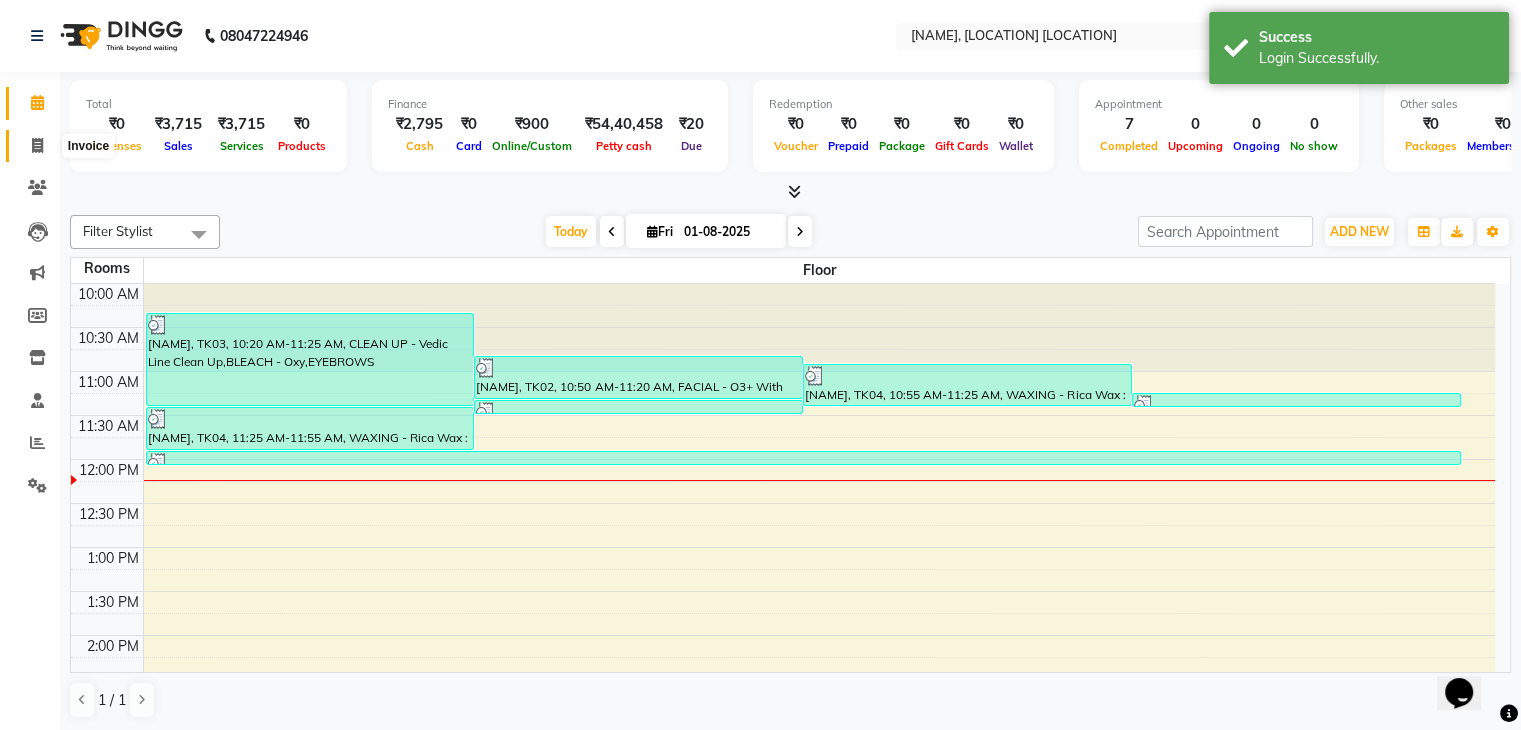 click 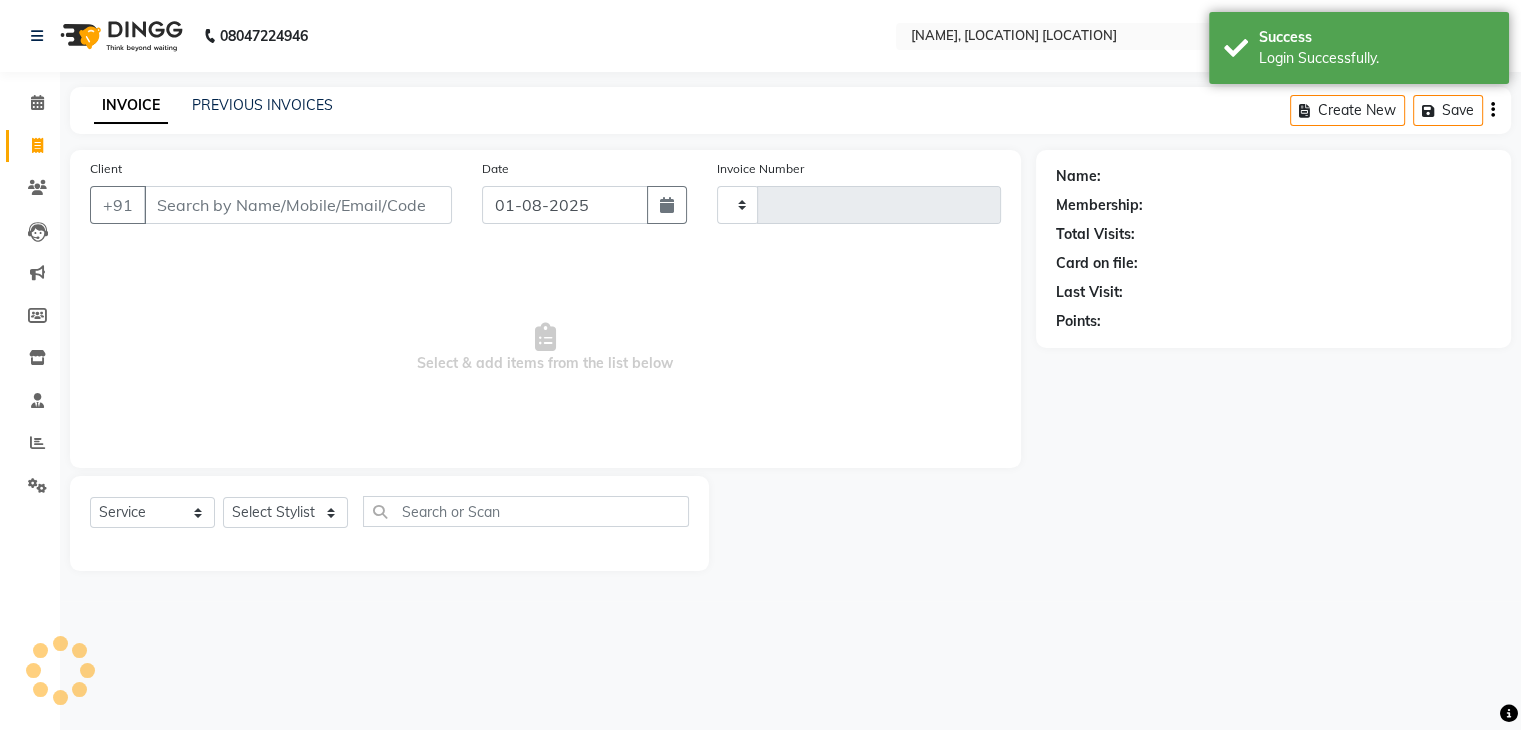 type on "3801" 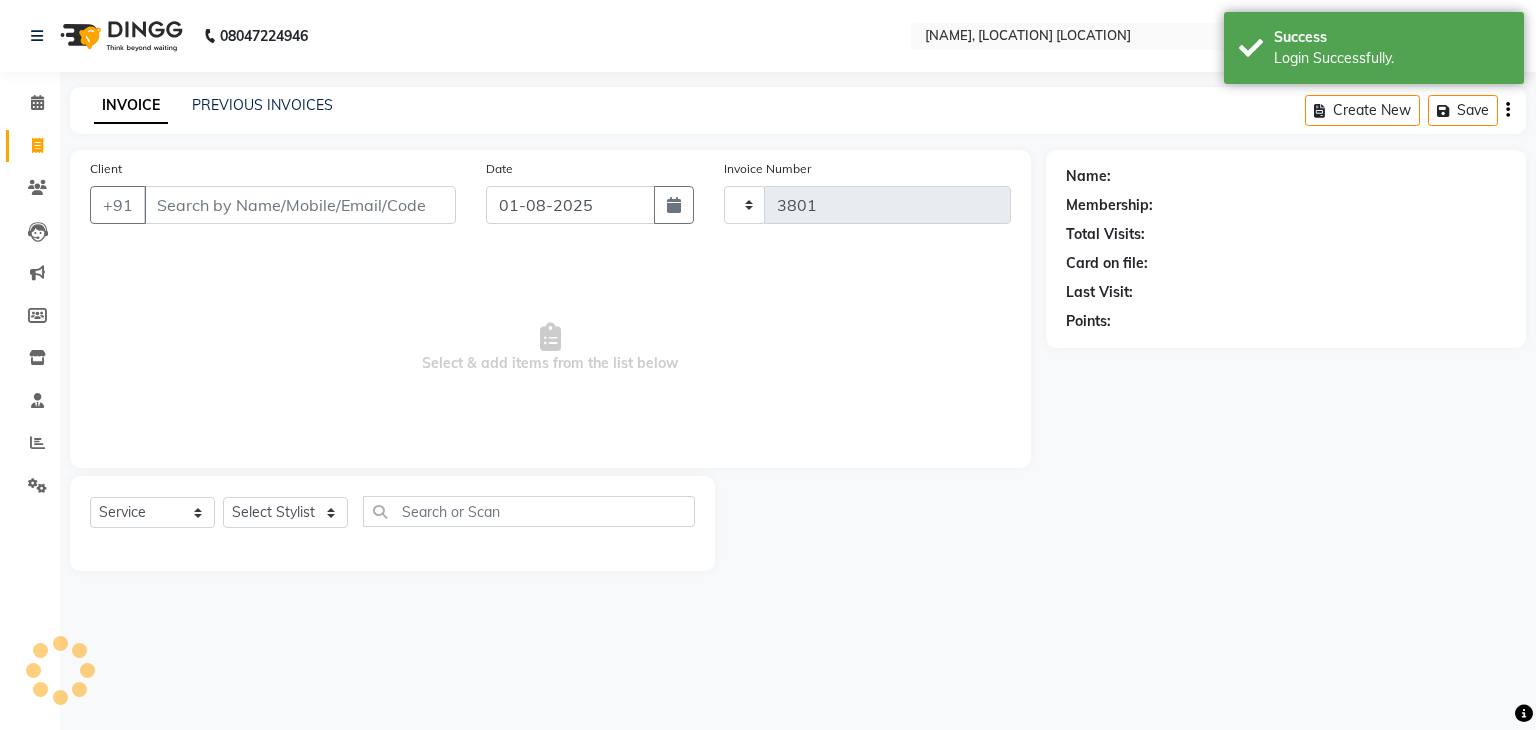 select on "6880" 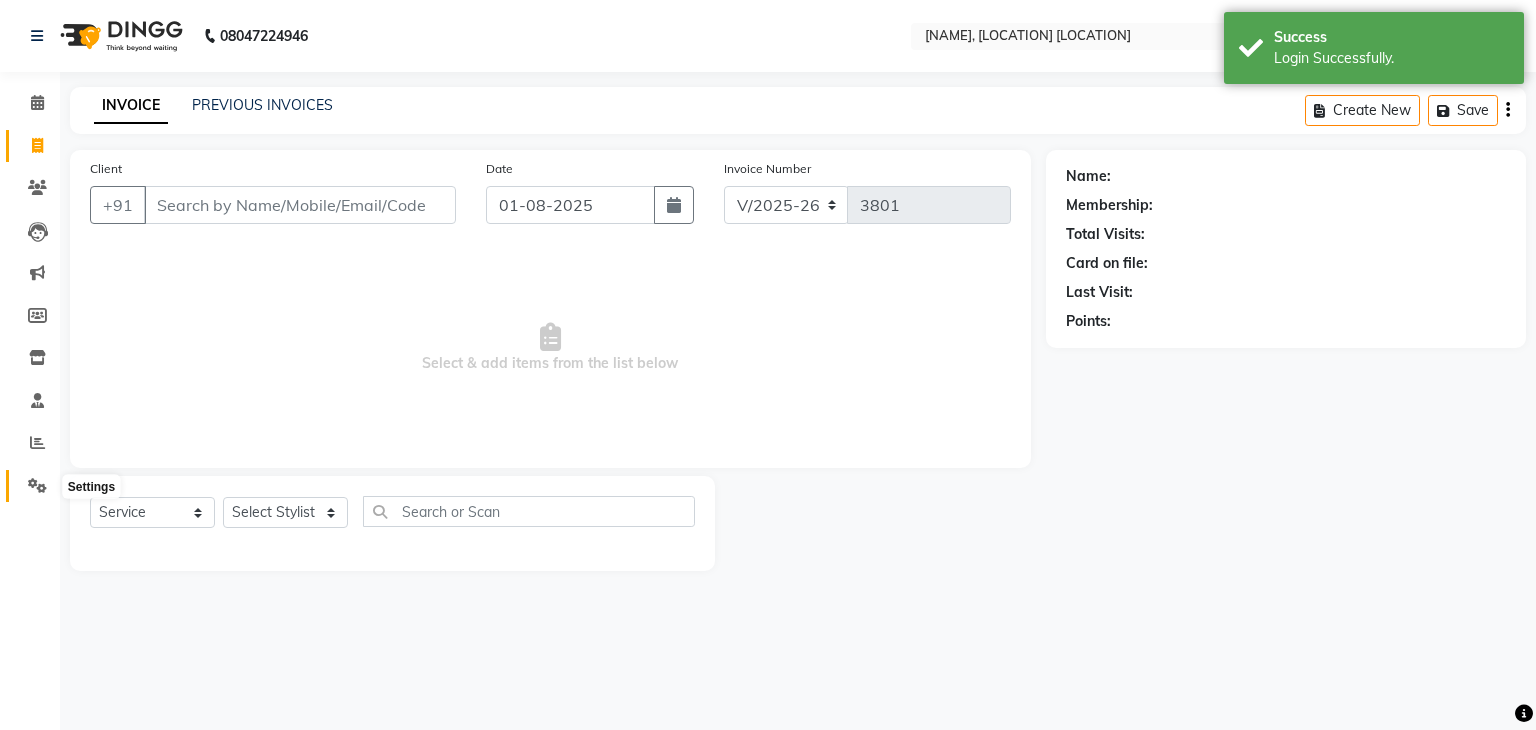 click 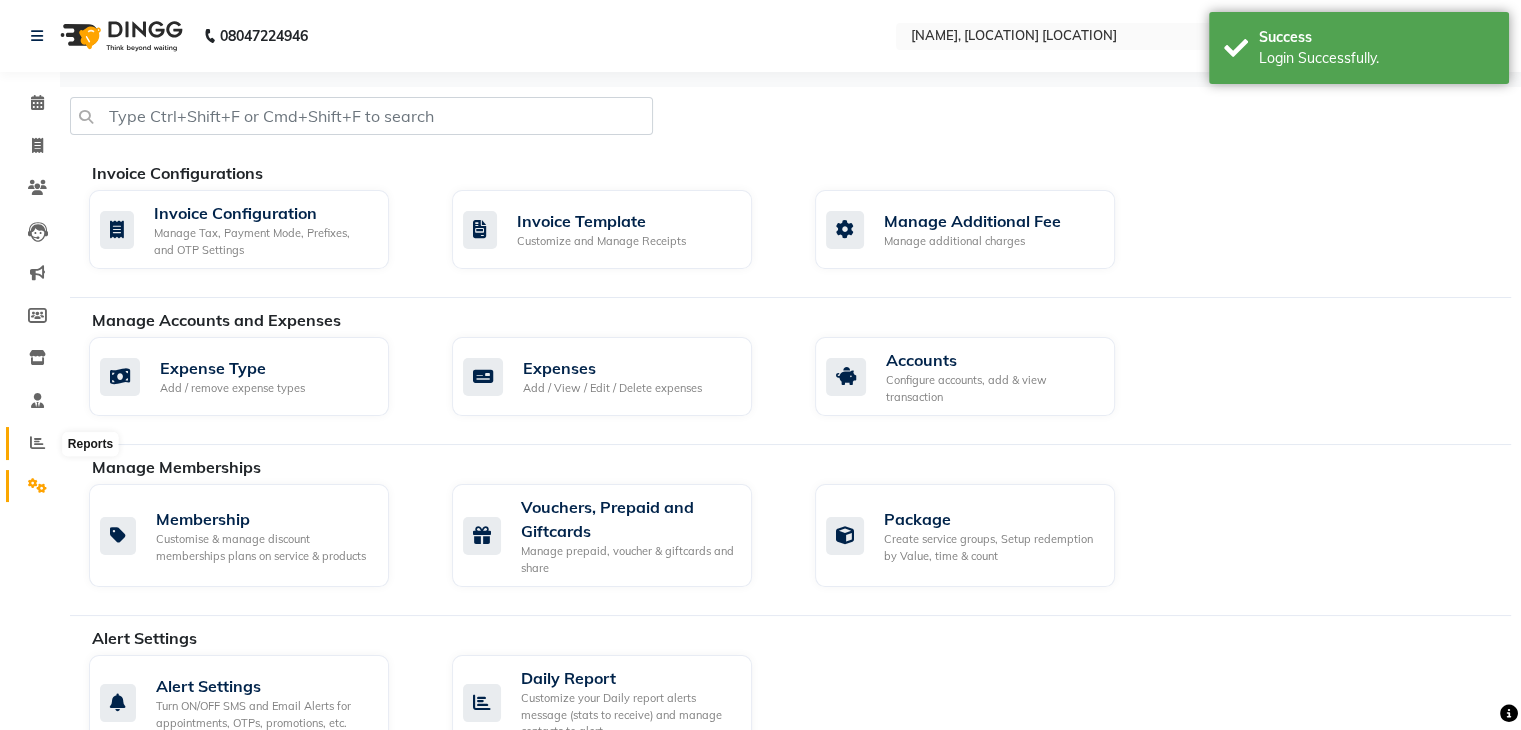 click 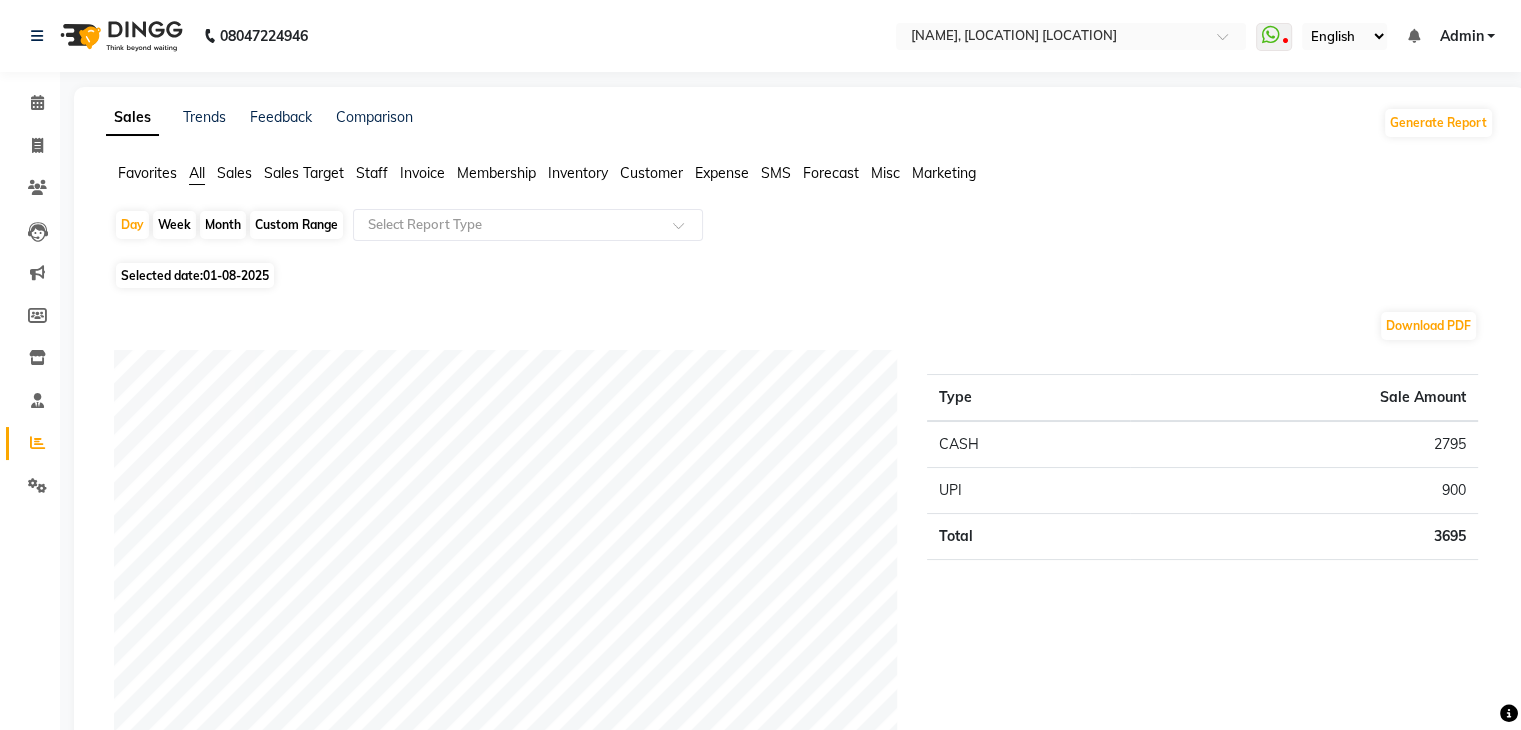 click on "Month" 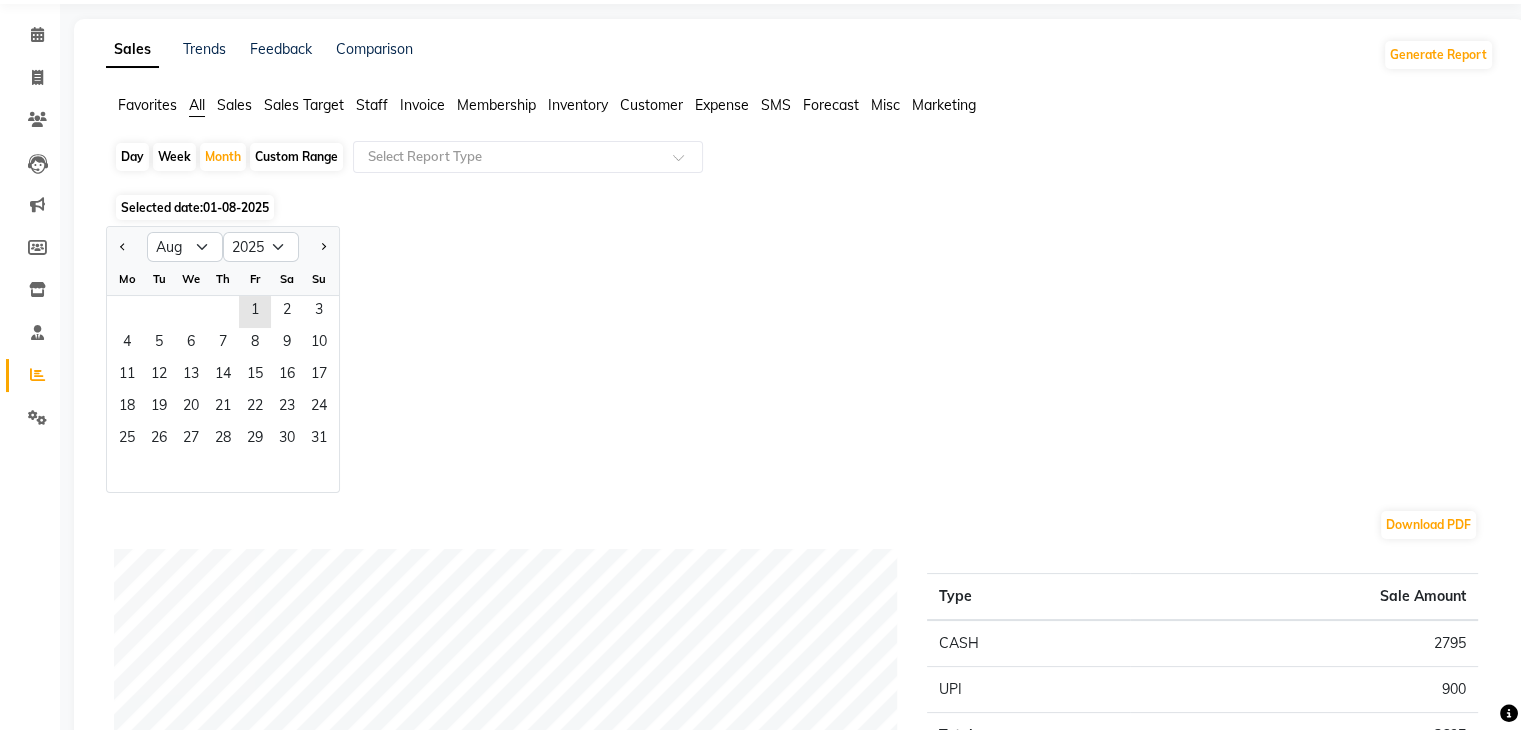scroll, scrollTop: 70, scrollLeft: 0, axis: vertical 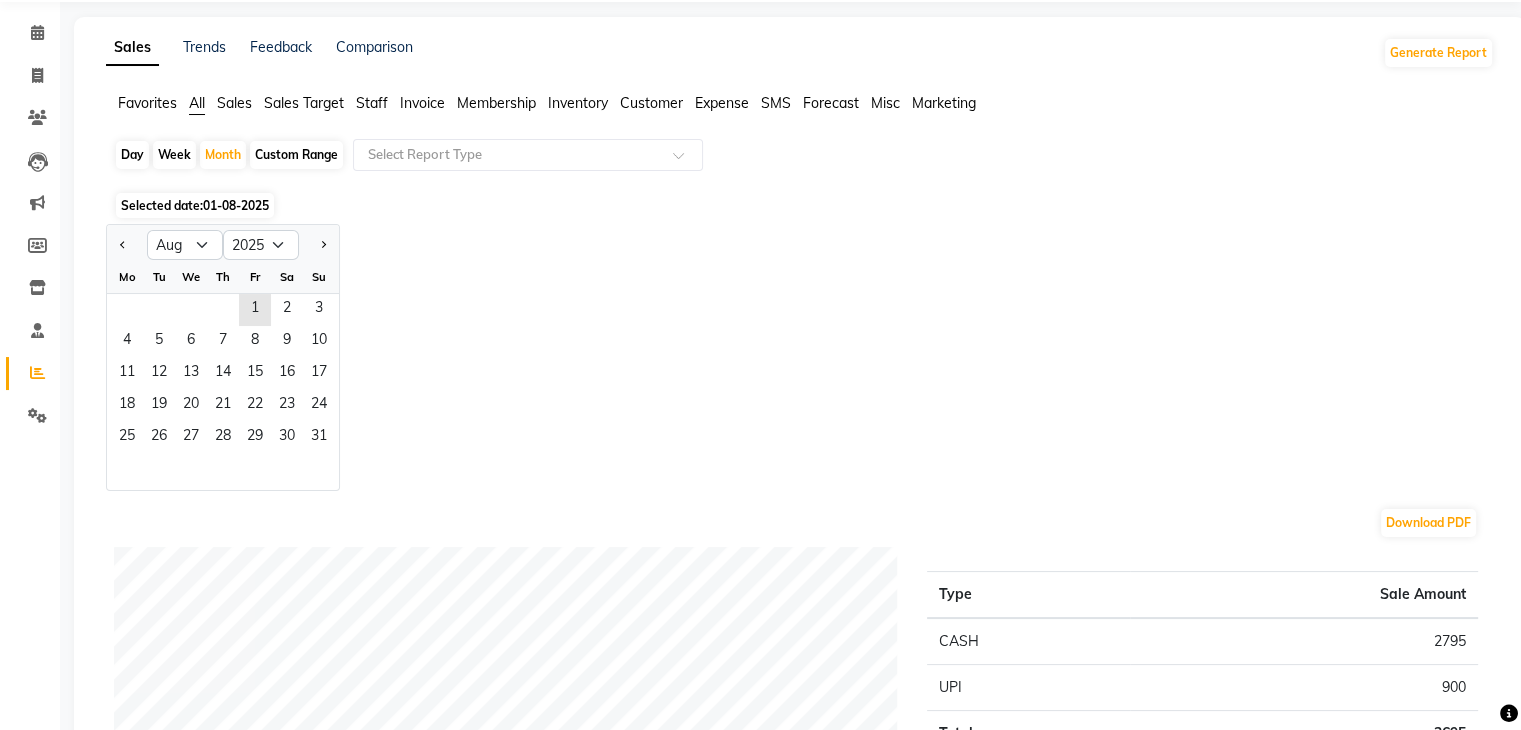click on "Staff" 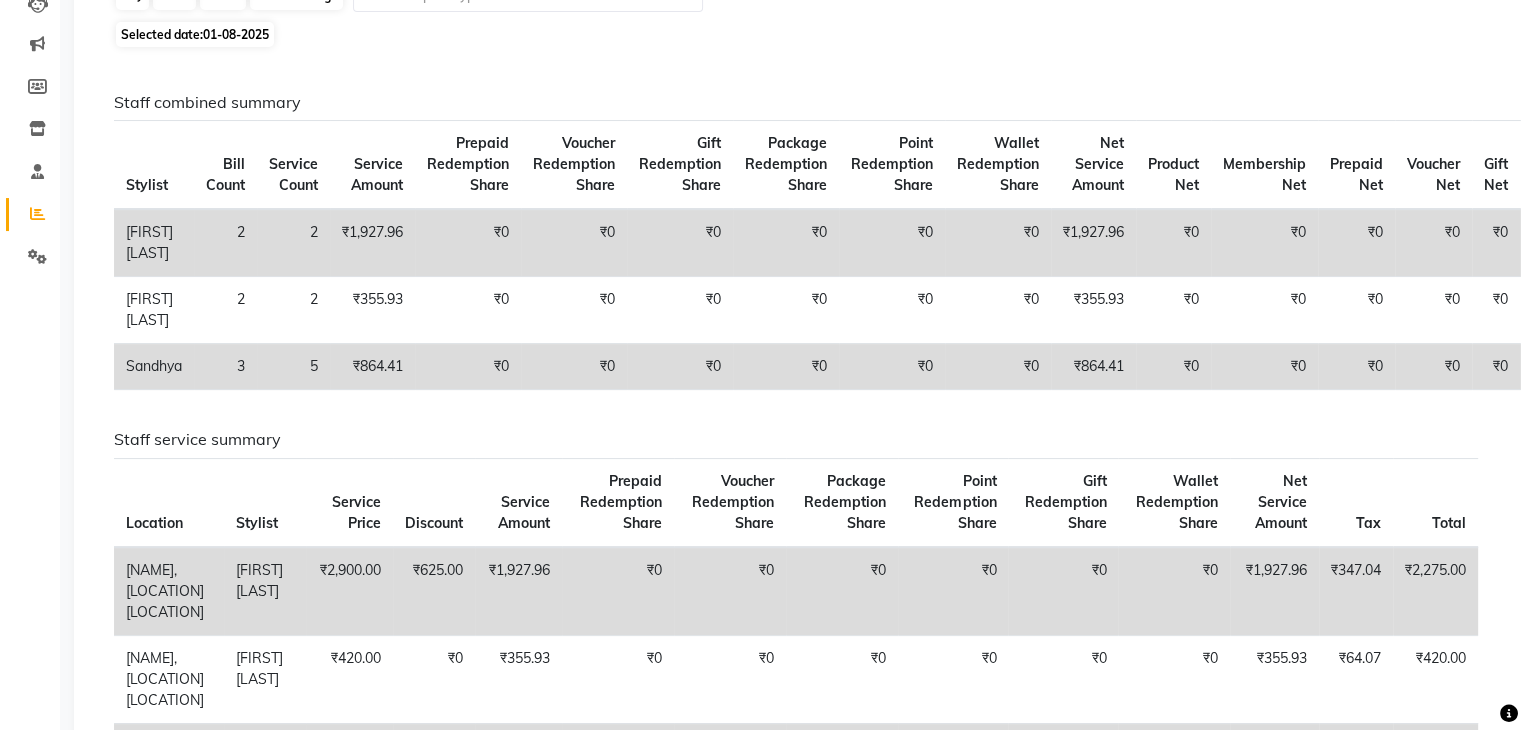 scroll, scrollTop: 0, scrollLeft: 0, axis: both 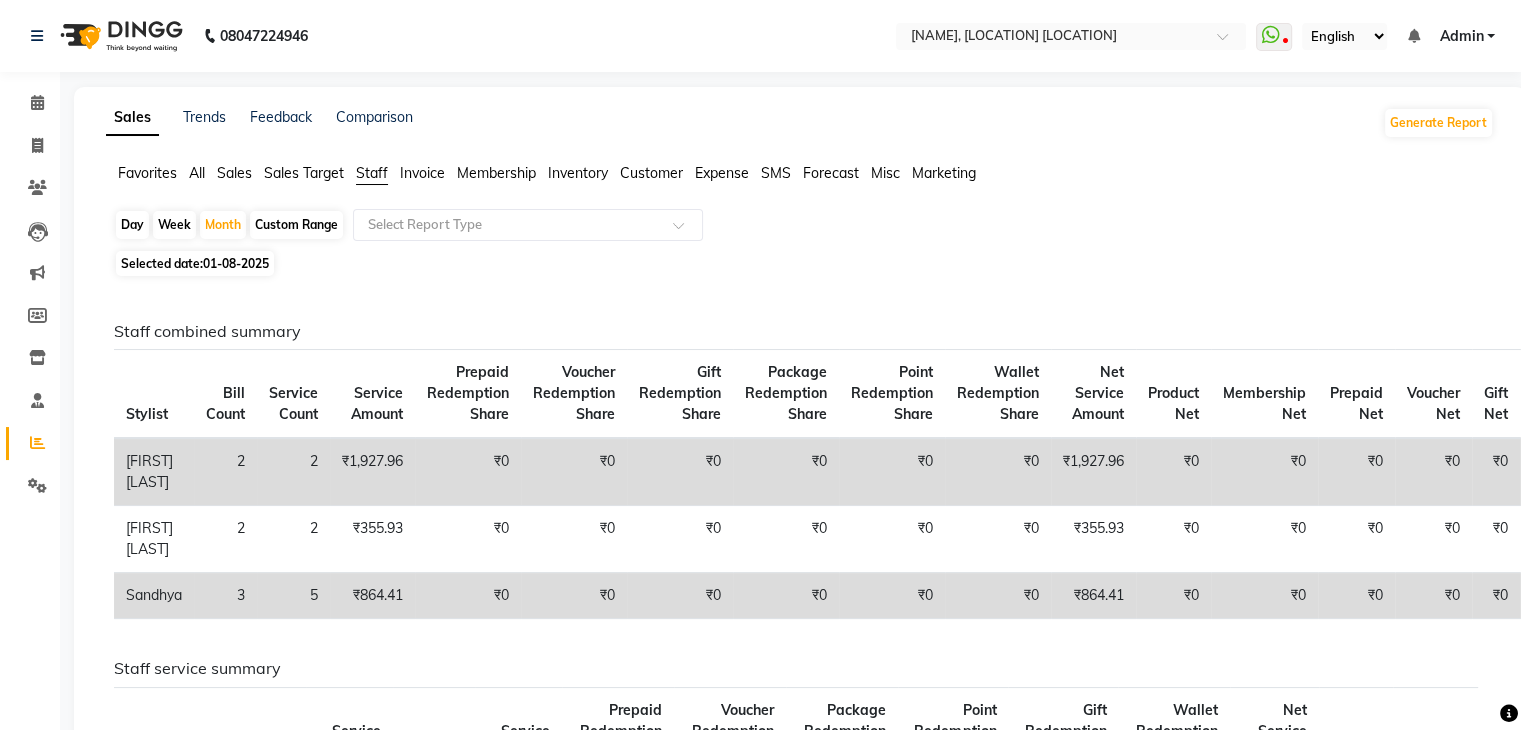 click on "01-08-2025" 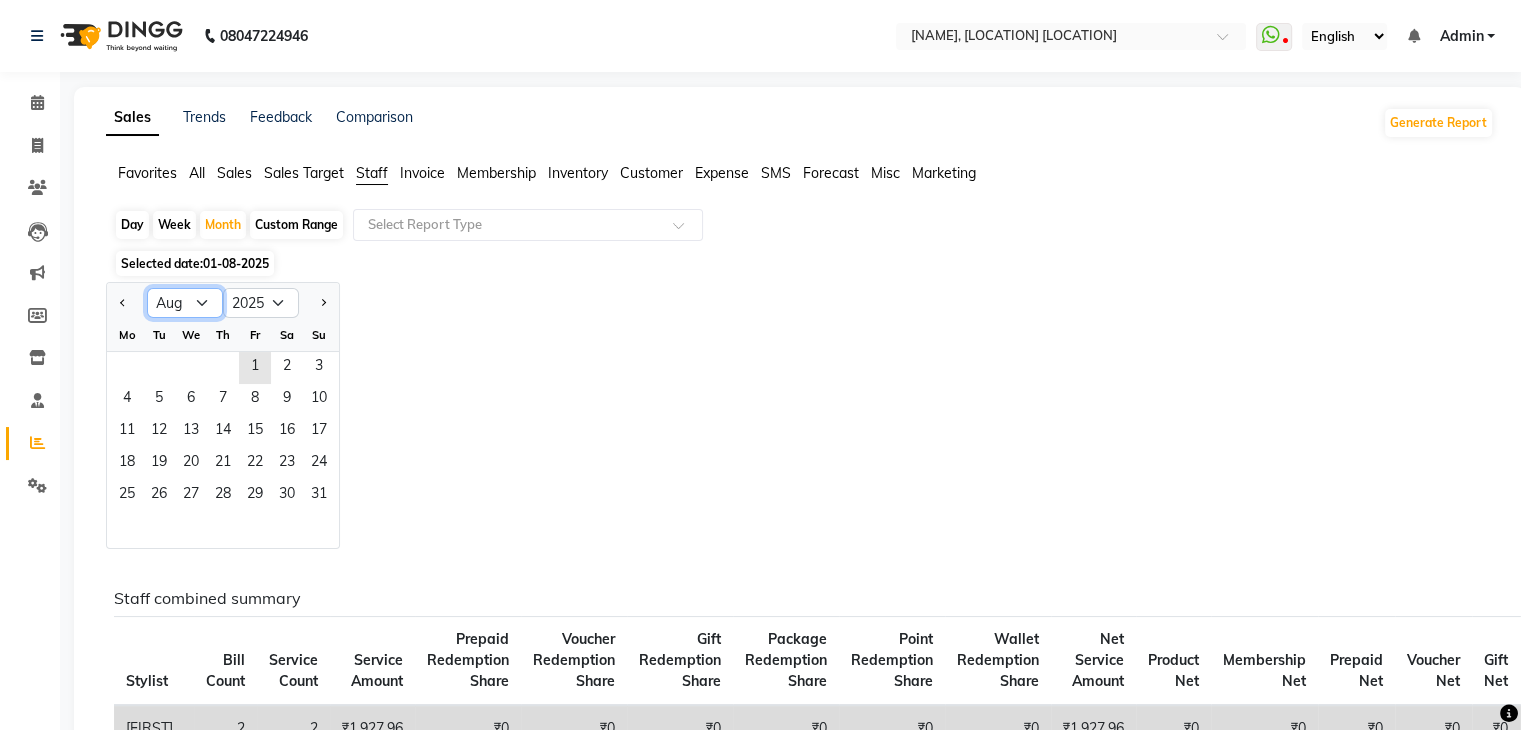 click on "Jan Feb Mar Apr May Jun Jul Aug Sep Oct Nov Dec" 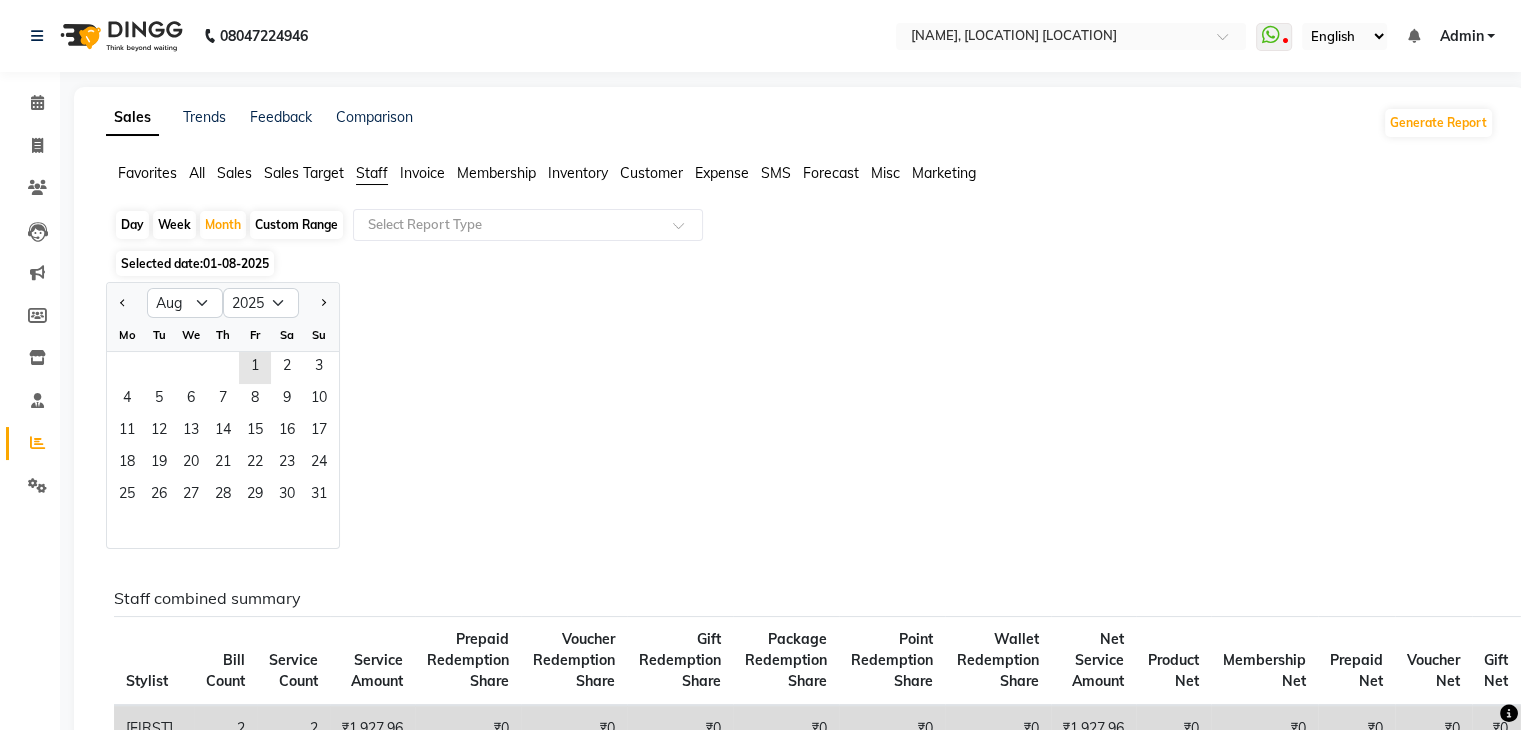 click on "Jan Feb Mar Apr May Jun Jul Aug Sep Oct Nov Dec 2015 2016 2017 2018 2019 2020 2021 2022 2023 2024 2025 2026 2027 2028 2029 2030 2031 2032 2033 2034 2035 Mo Tu We Th Fr Sa Su  1   2   3   4   5   6   7   8   9   10   11   12   13   14   15   16   17   18   19   20   21   22   23   24   25   26   27   28   29   30   31" 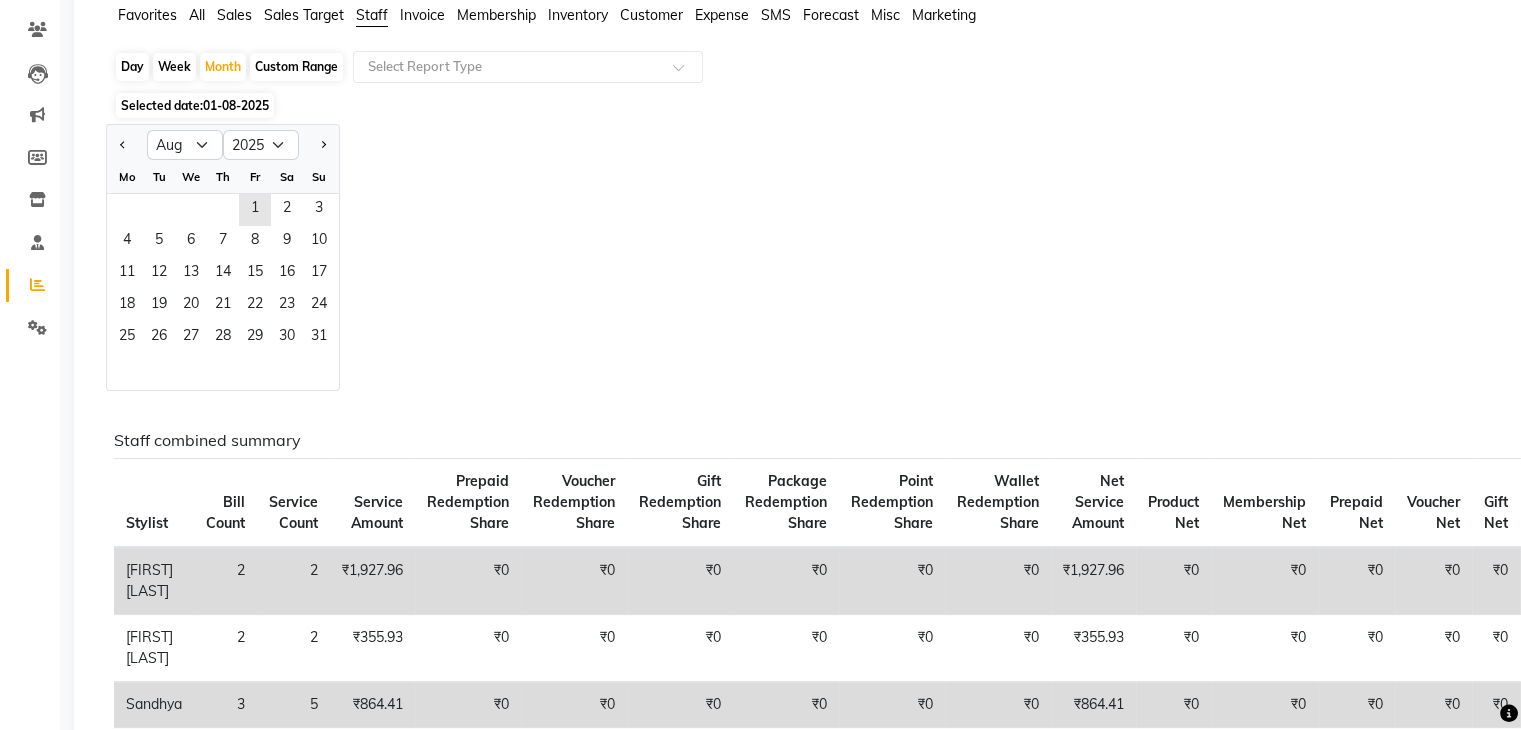 scroll, scrollTop: 156, scrollLeft: 0, axis: vertical 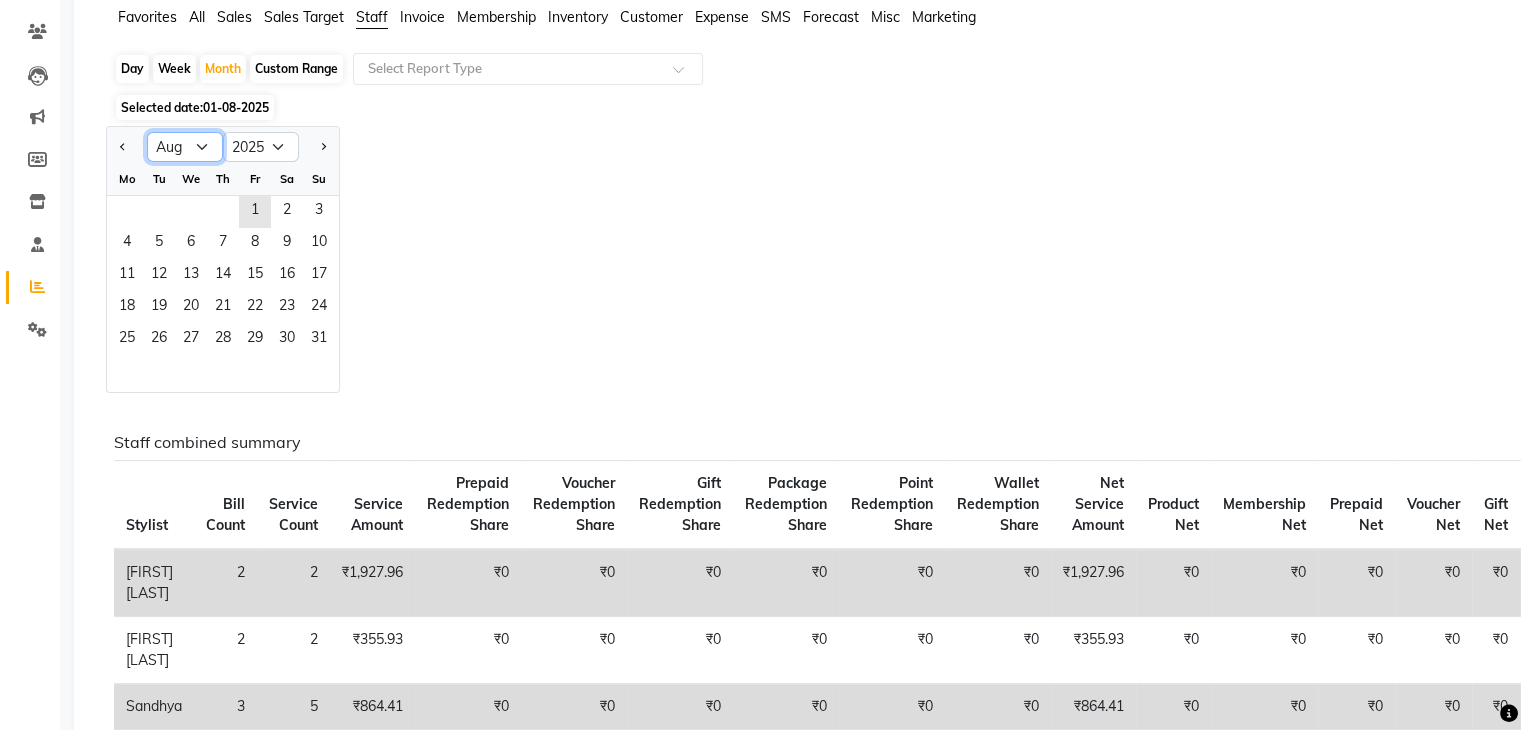 click on "Jan Feb Mar Apr May Jun Jul Aug Sep Oct Nov Dec" 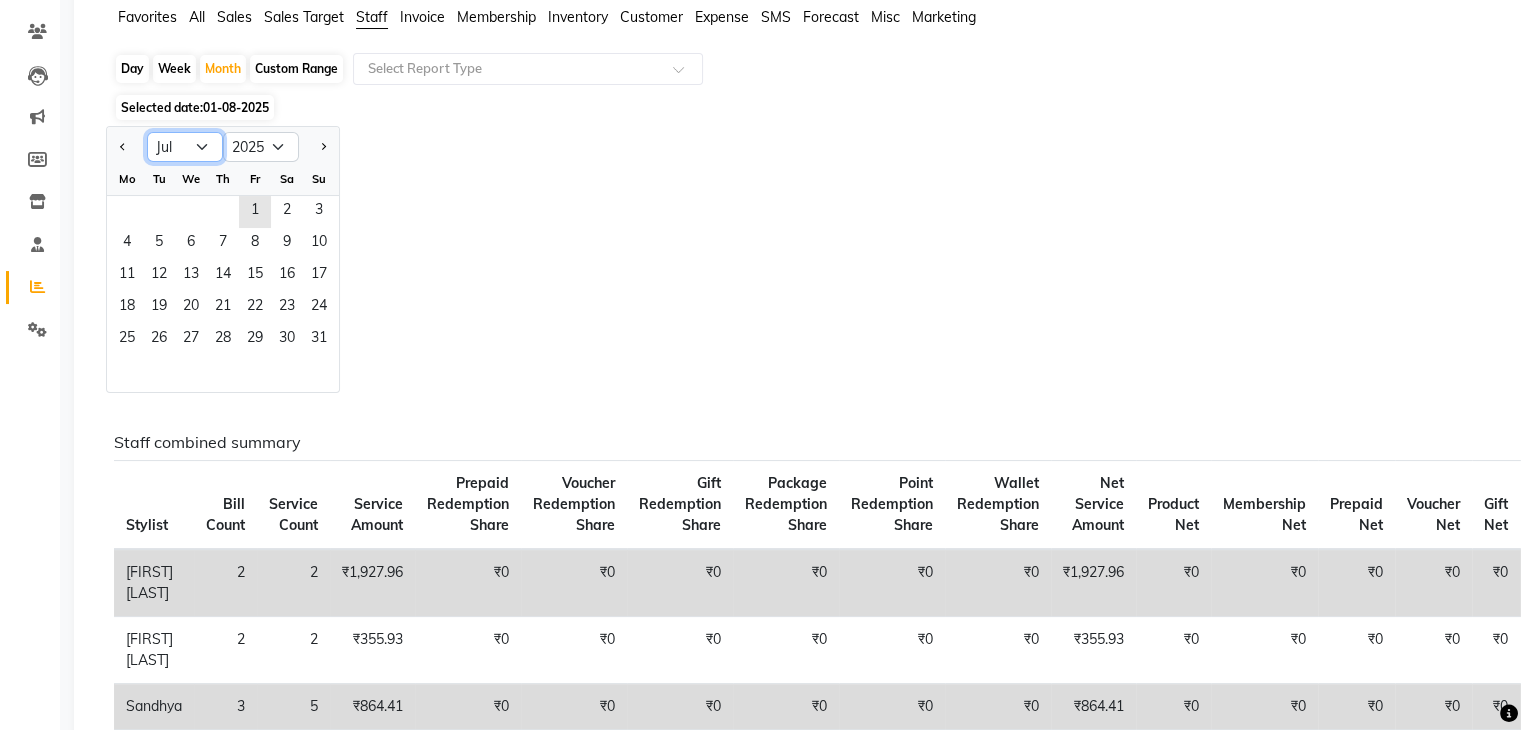 click on "Jan Feb Mar Apr May Jun Jul Aug Sep Oct Nov Dec" 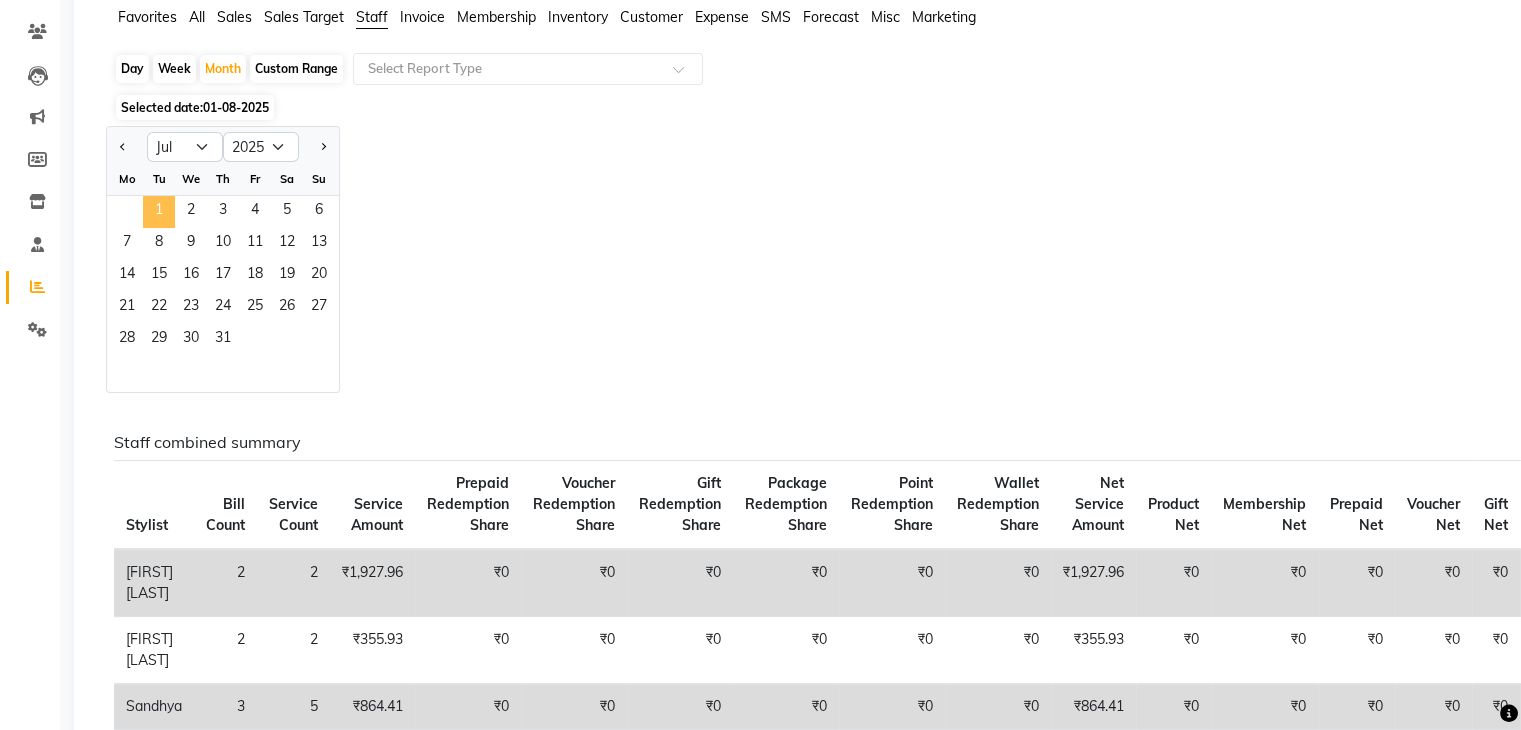 click on "1" 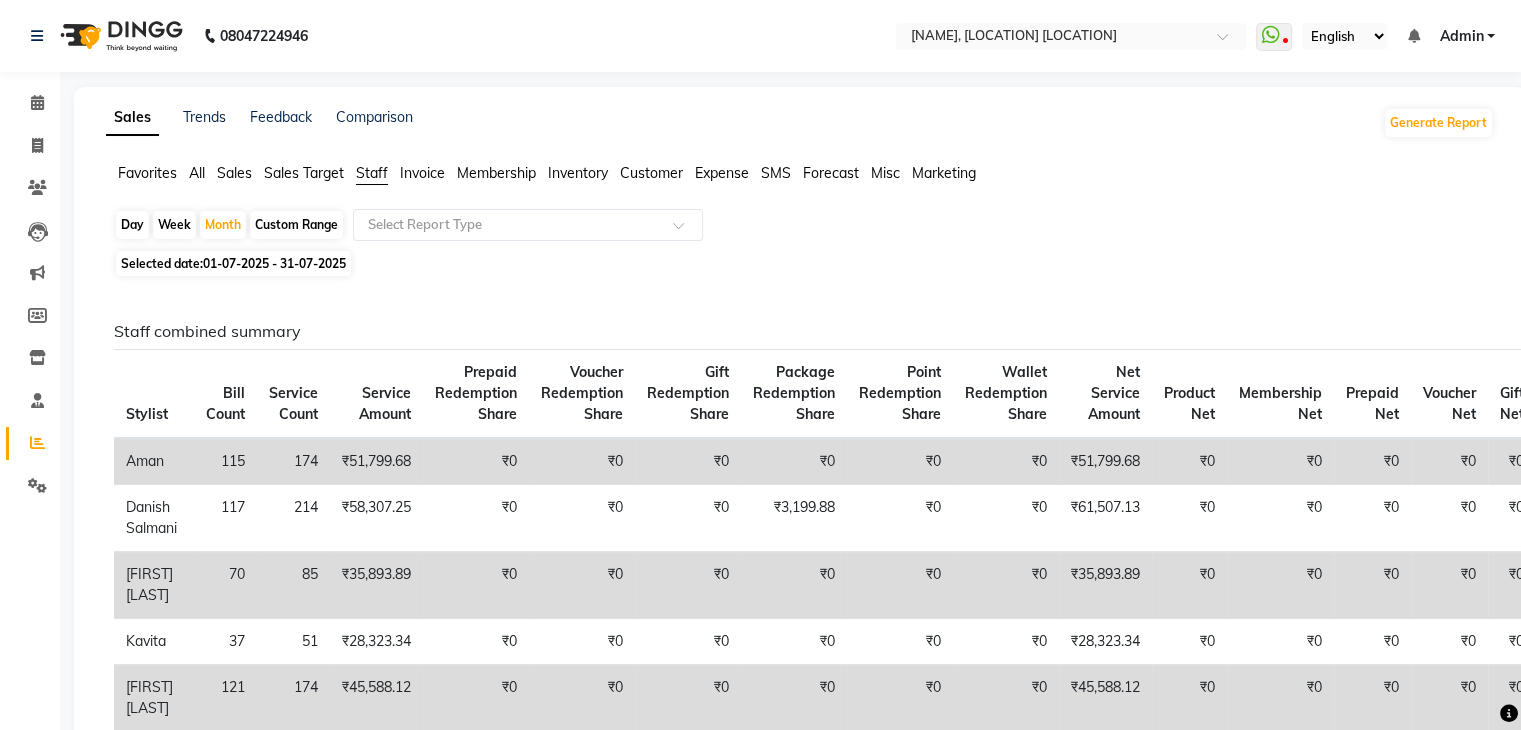 scroll, scrollTop: 0, scrollLeft: 0, axis: both 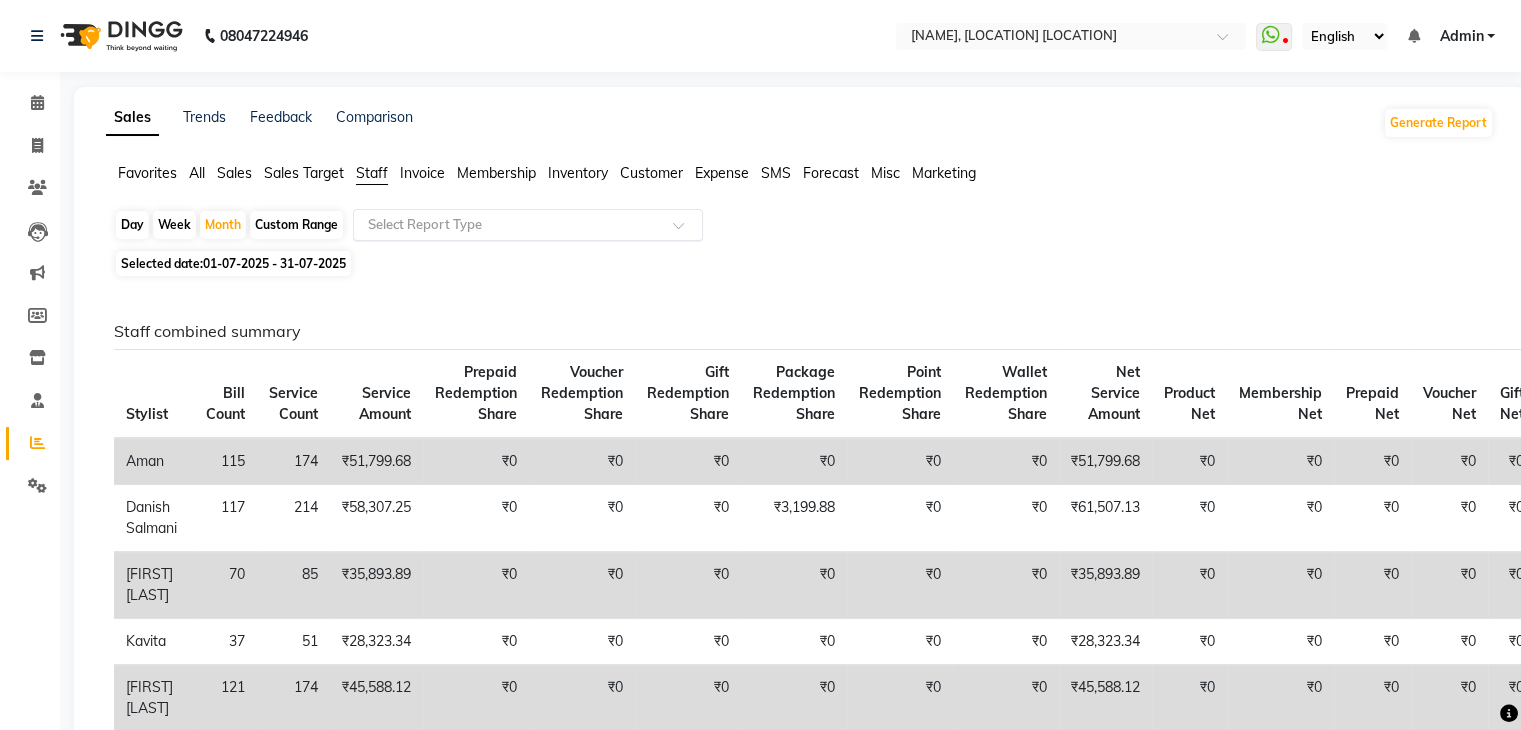 click 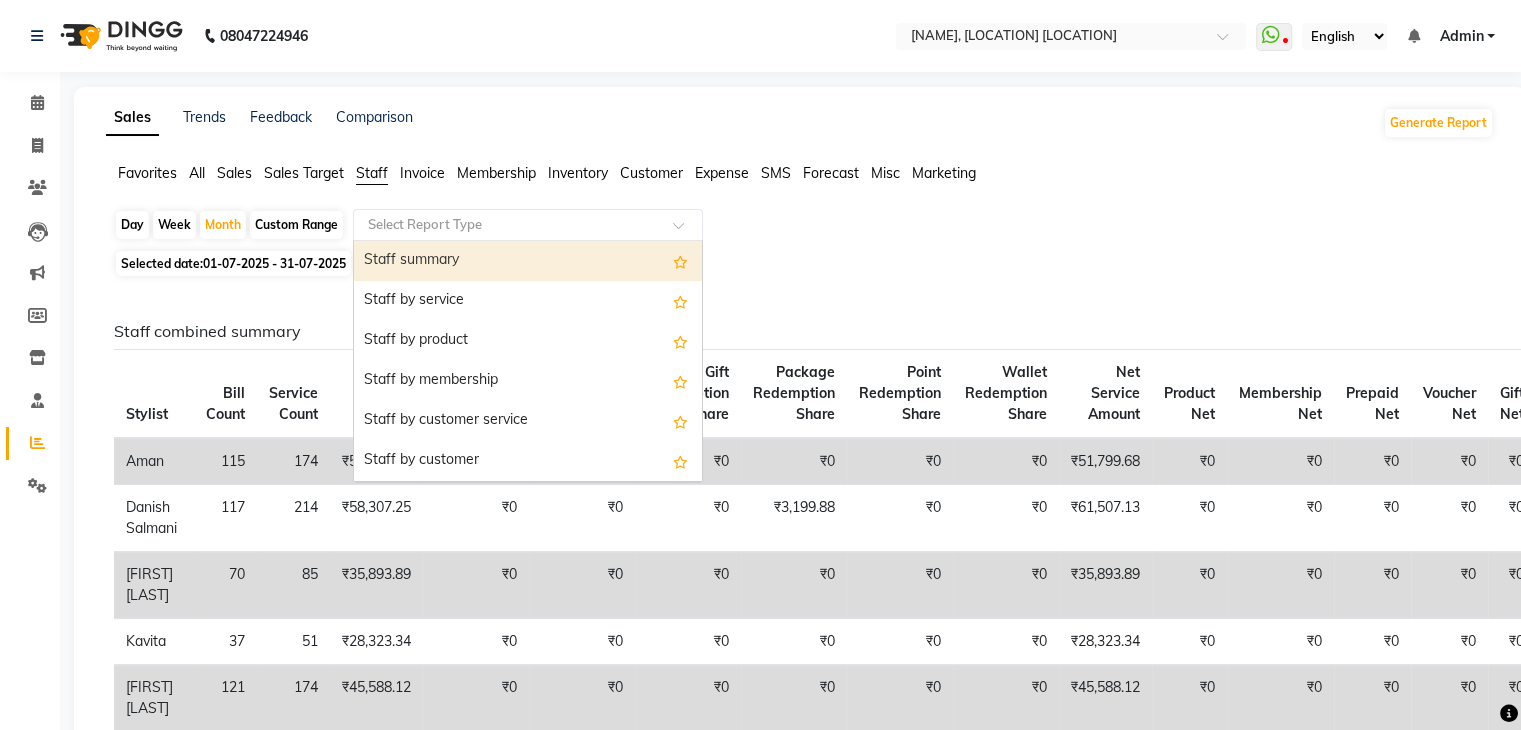 click on "Staff summary" at bounding box center [528, 261] 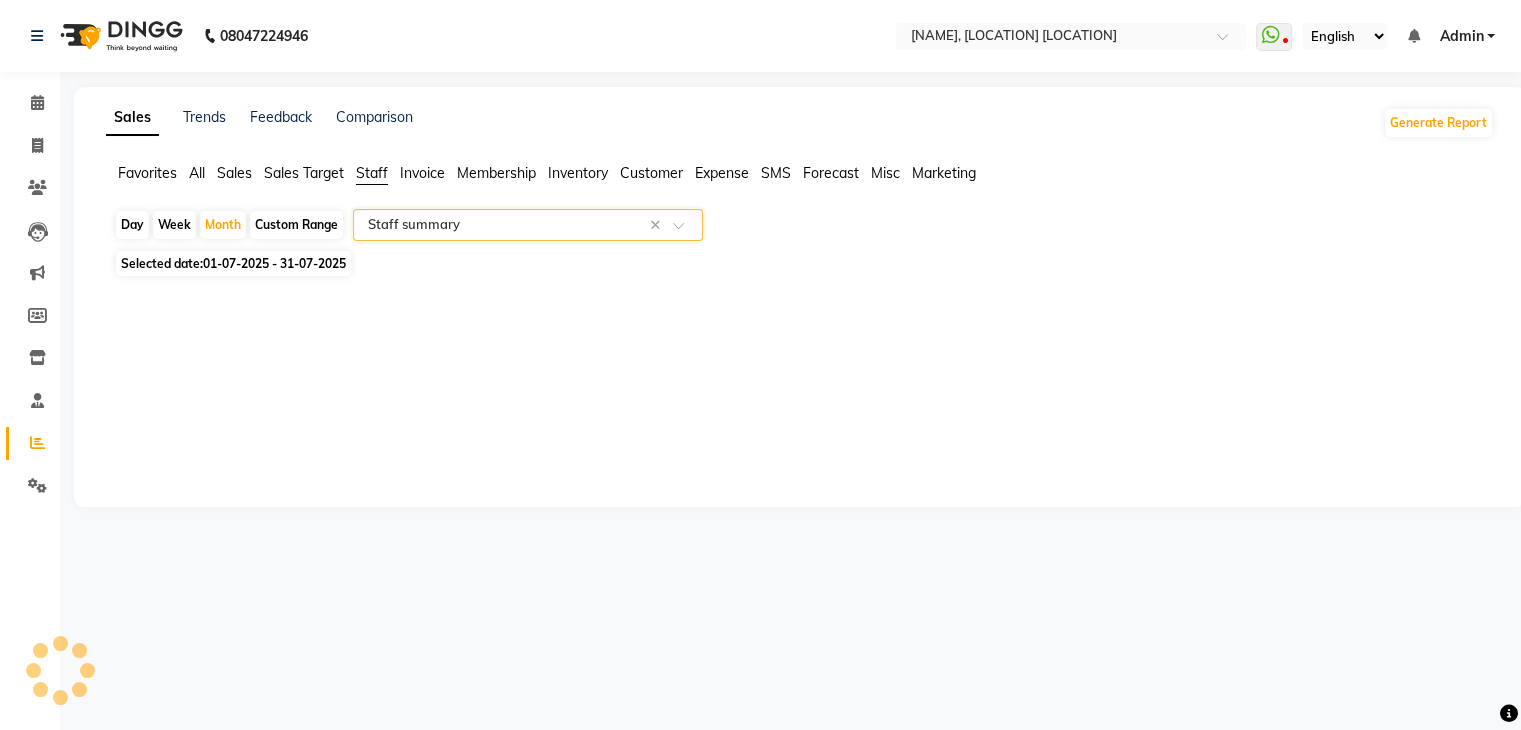 scroll, scrollTop: 0, scrollLeft: 0, axis: both 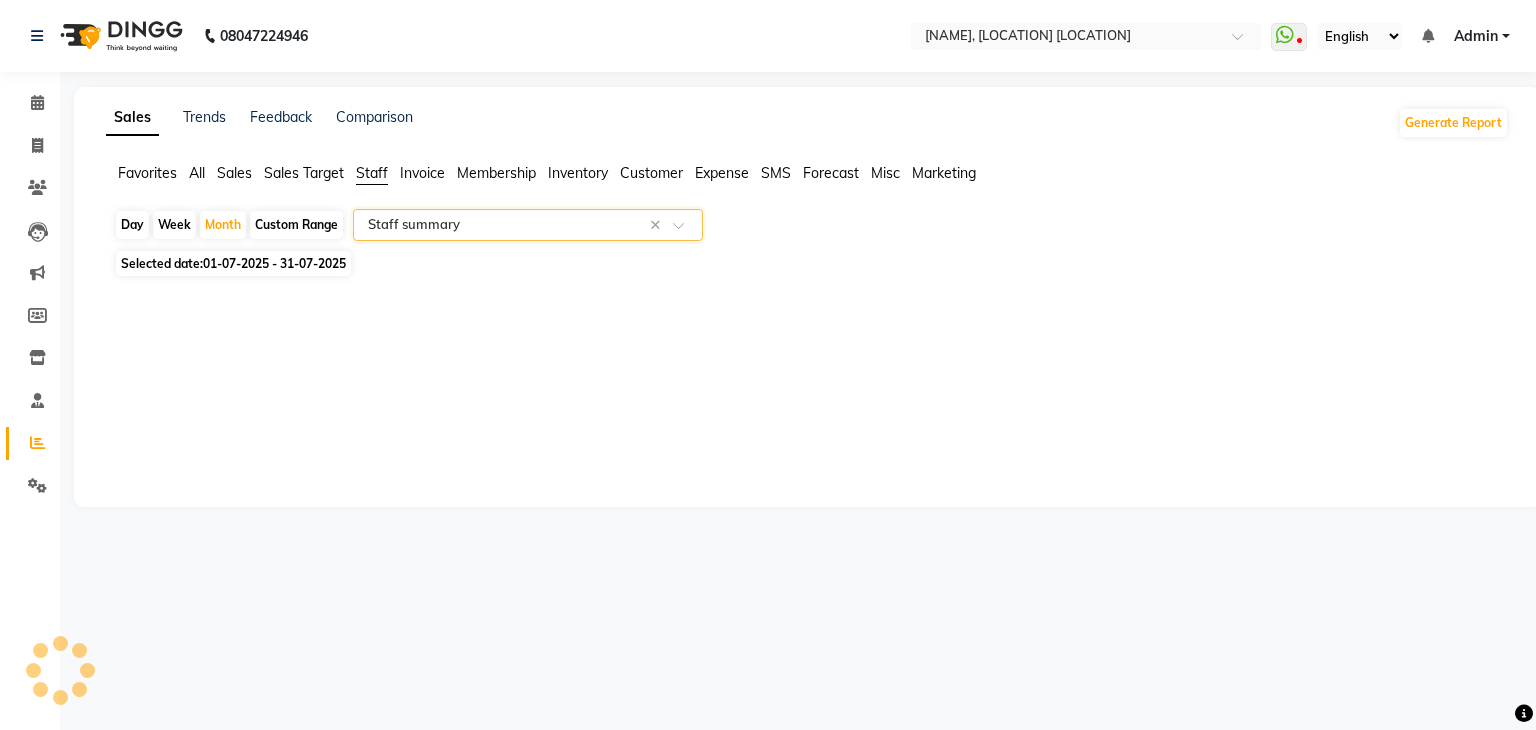 select on "full_report" 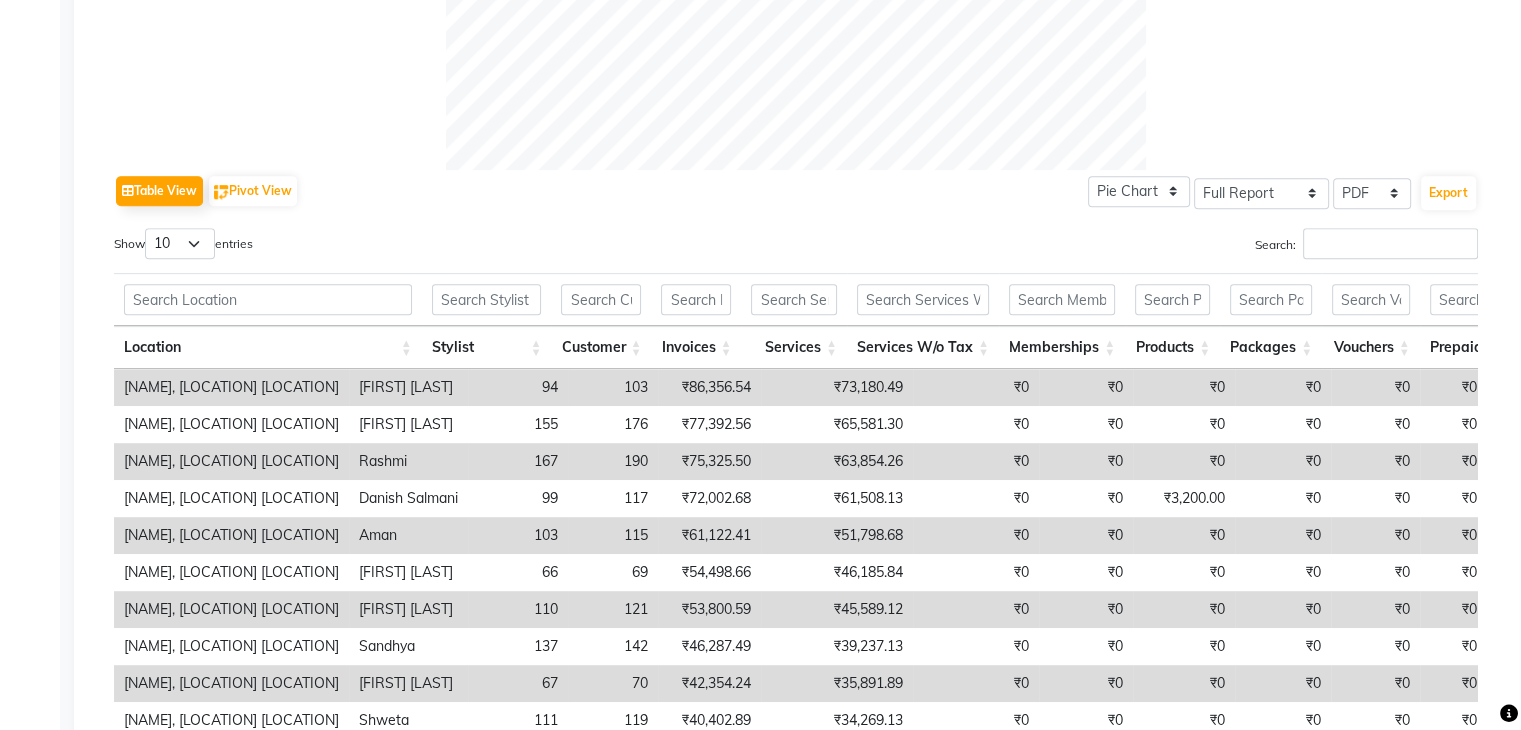 scroll, scrollTop: 854, scrollLeft: 0, axis: vertical 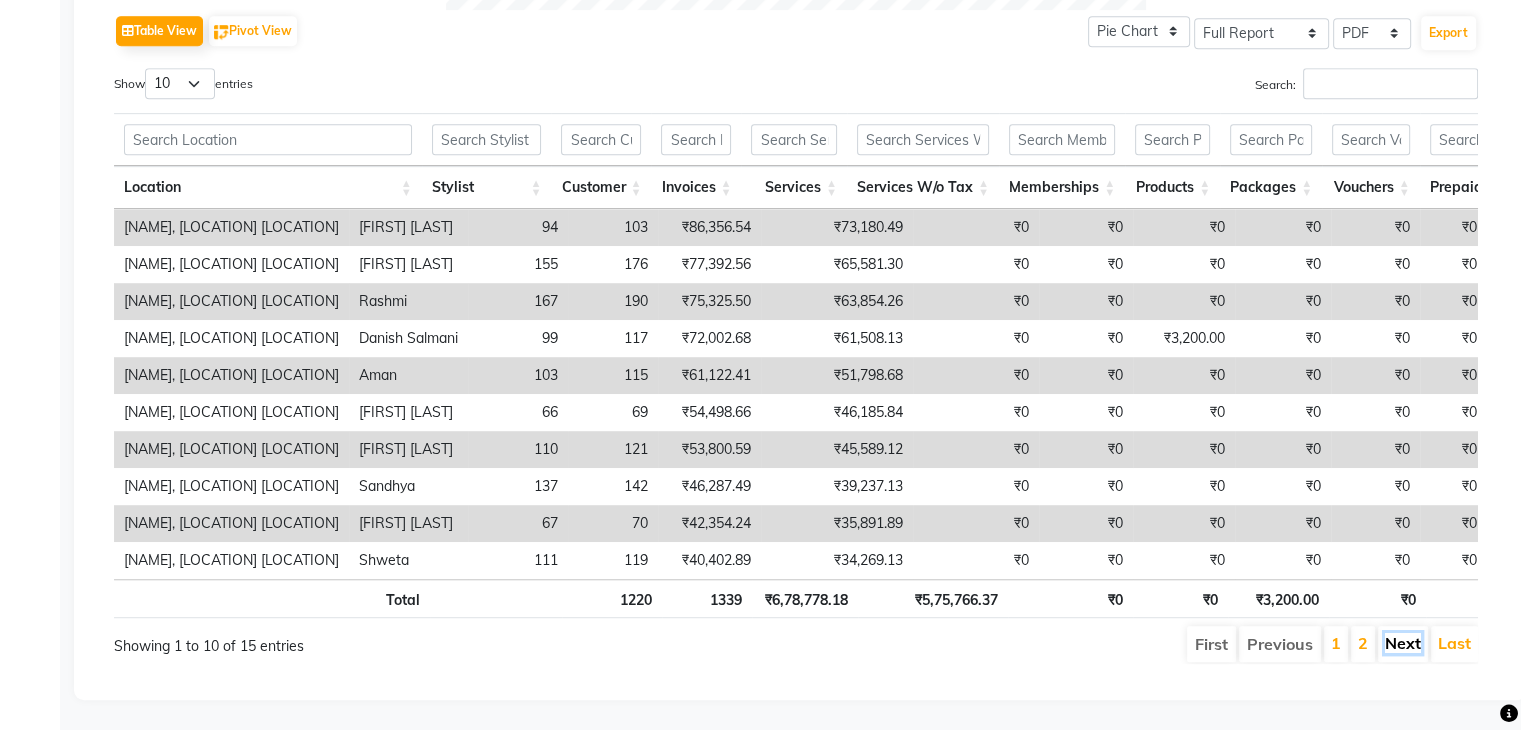click on "Next" at bounding box center (1403, 643) 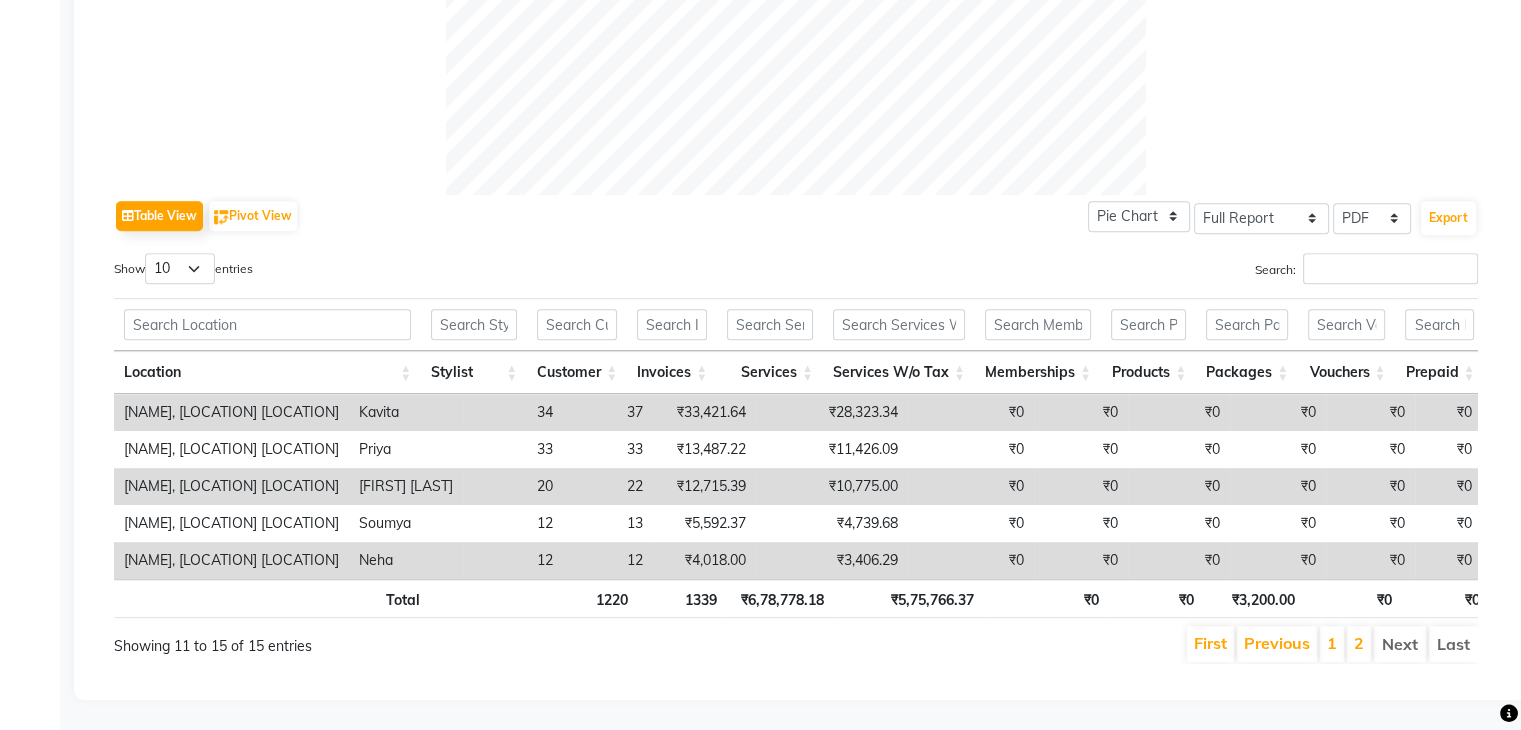 scroll, scrollTop: 0, scrollLeft: 0, axis: both 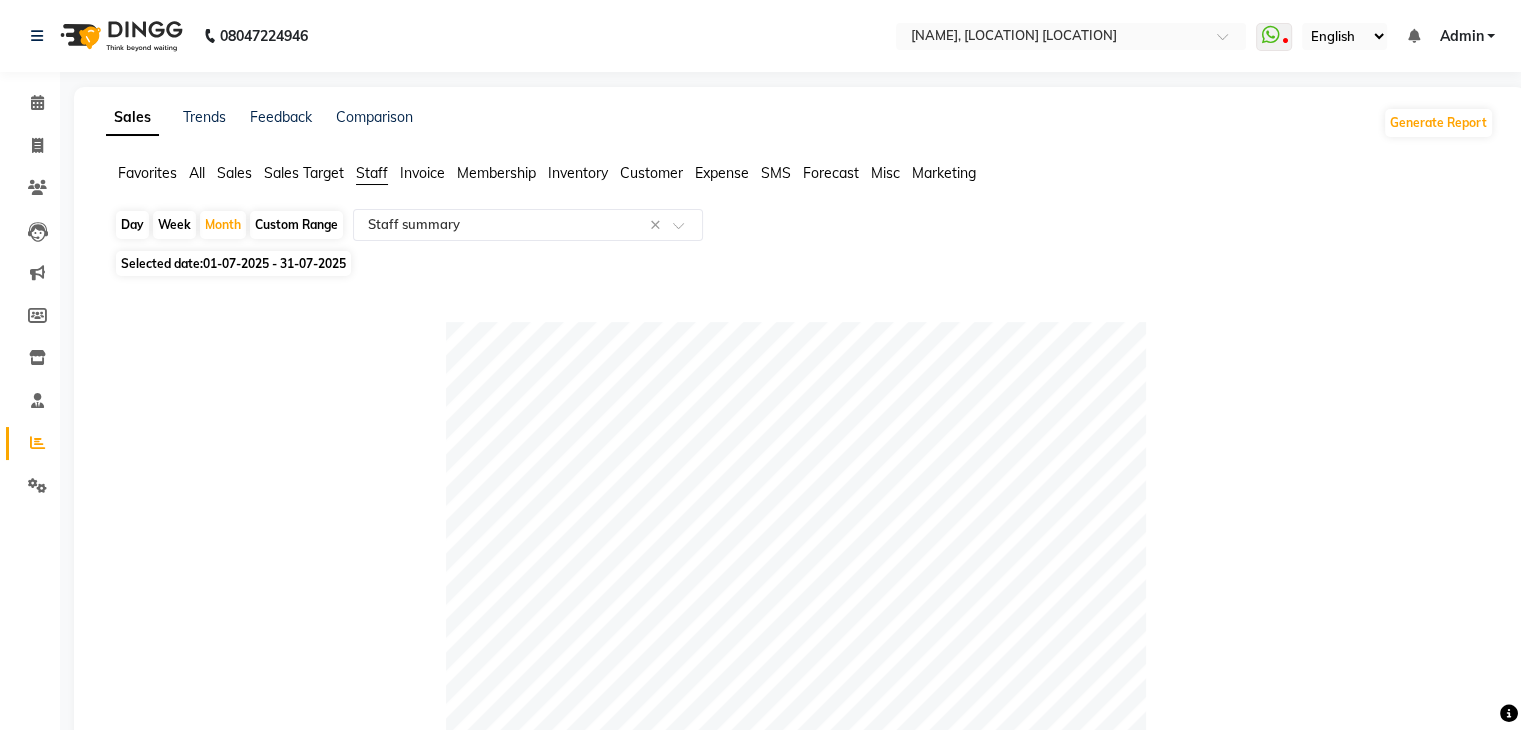 drag, startPoint x: 947, startPoint y: 183, endPoint x: 962, endPoint y: 133, distance: 52.201534 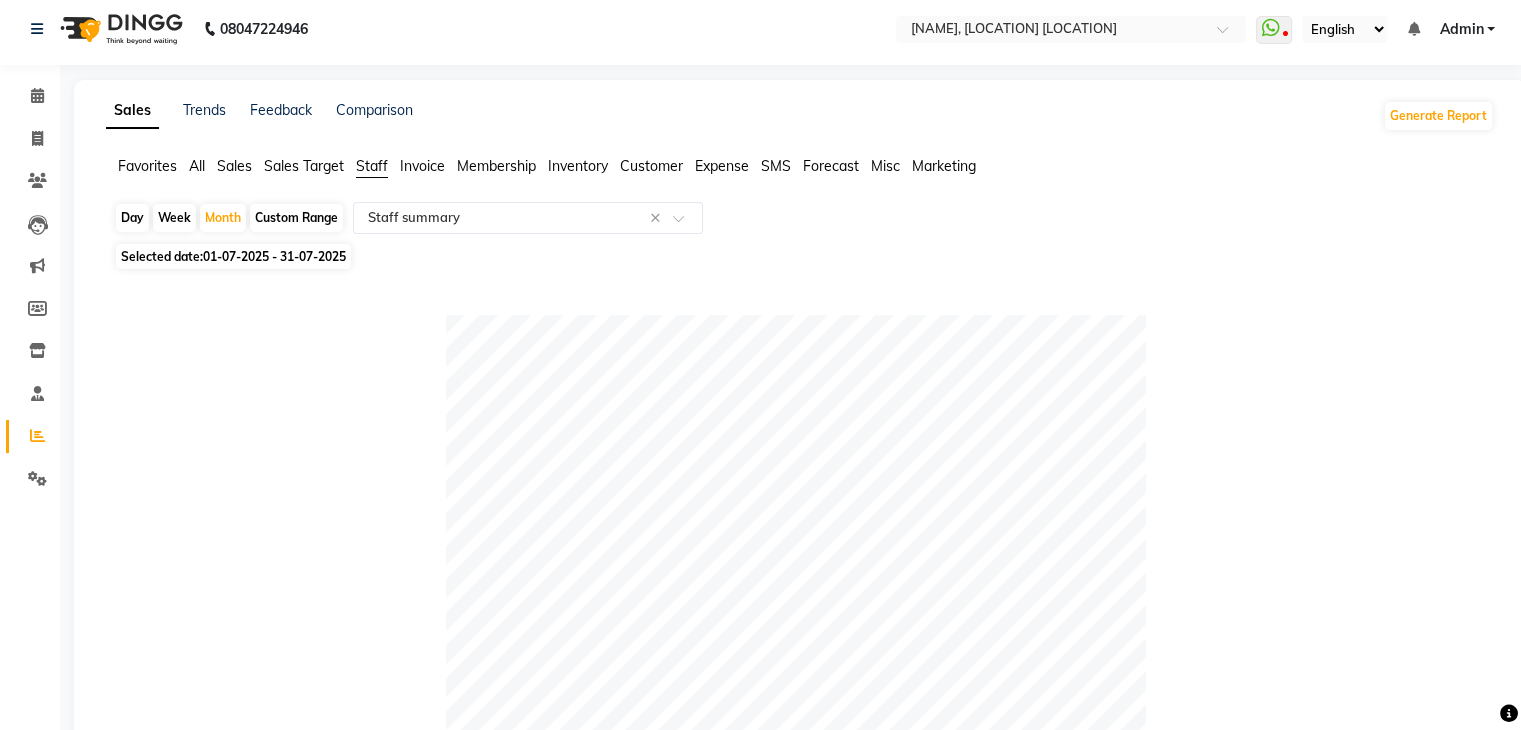 scroll, scrollTop: 4, scrollLeft: 0, axis: vertical 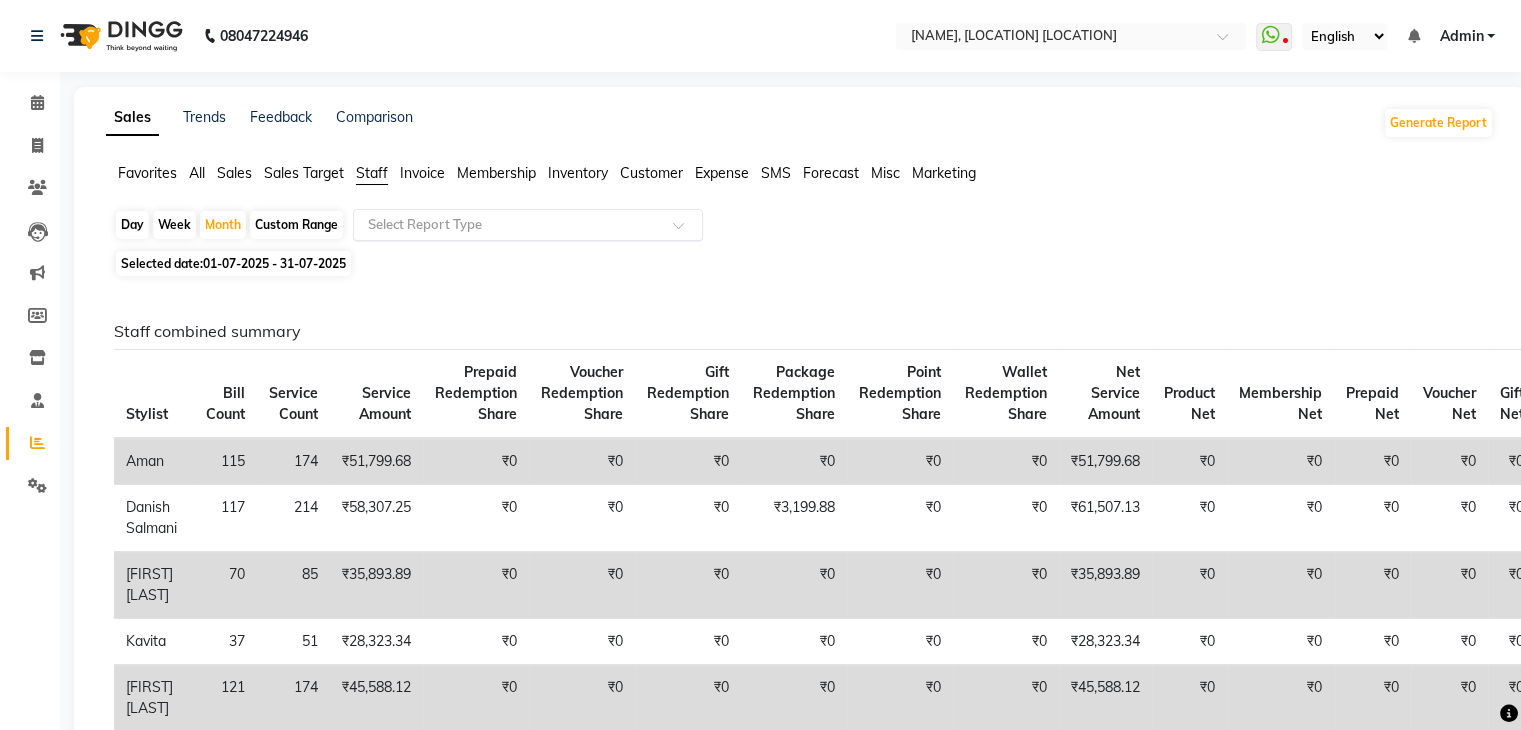 click on "All" 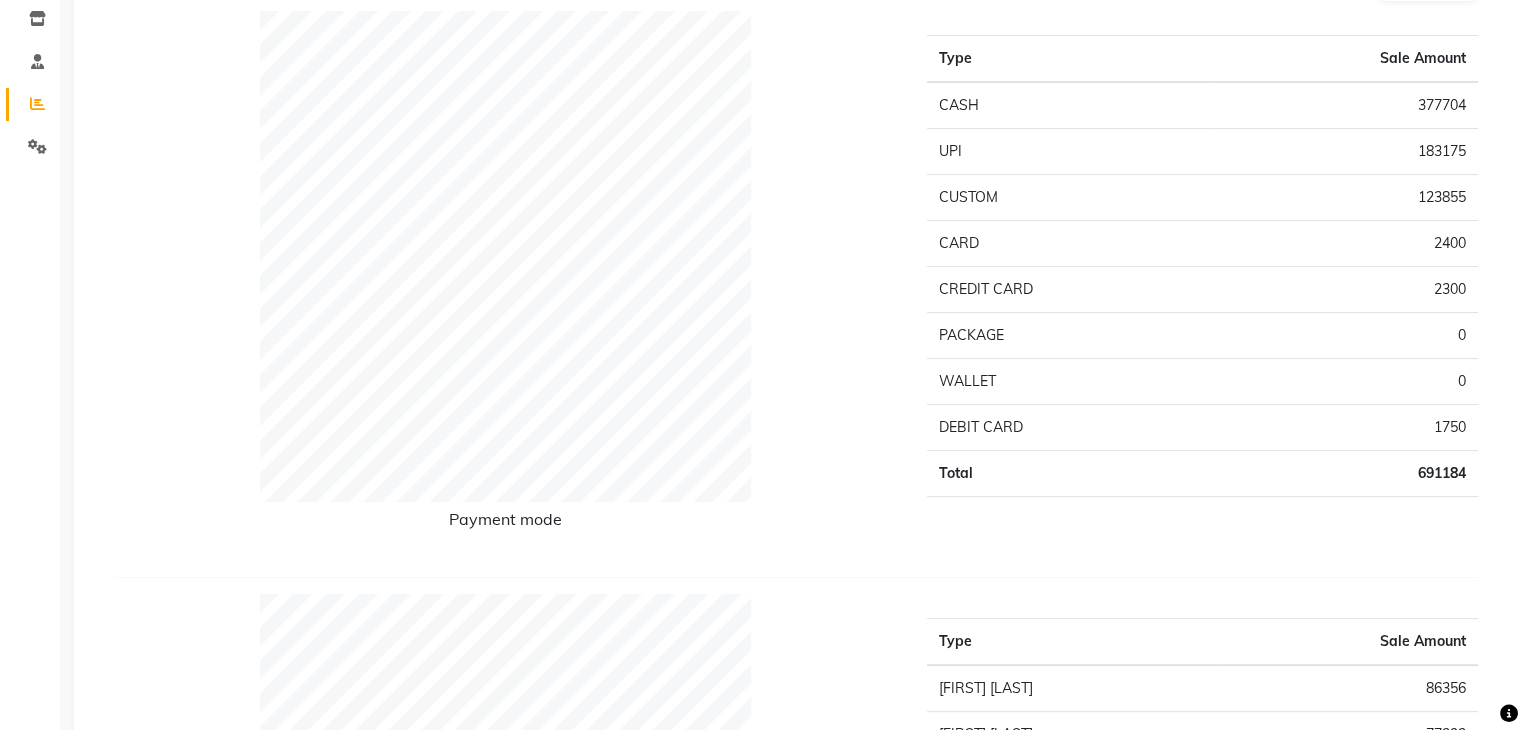 scroll, scrollTop: 324, scrollLeft: 0, axis: vertical 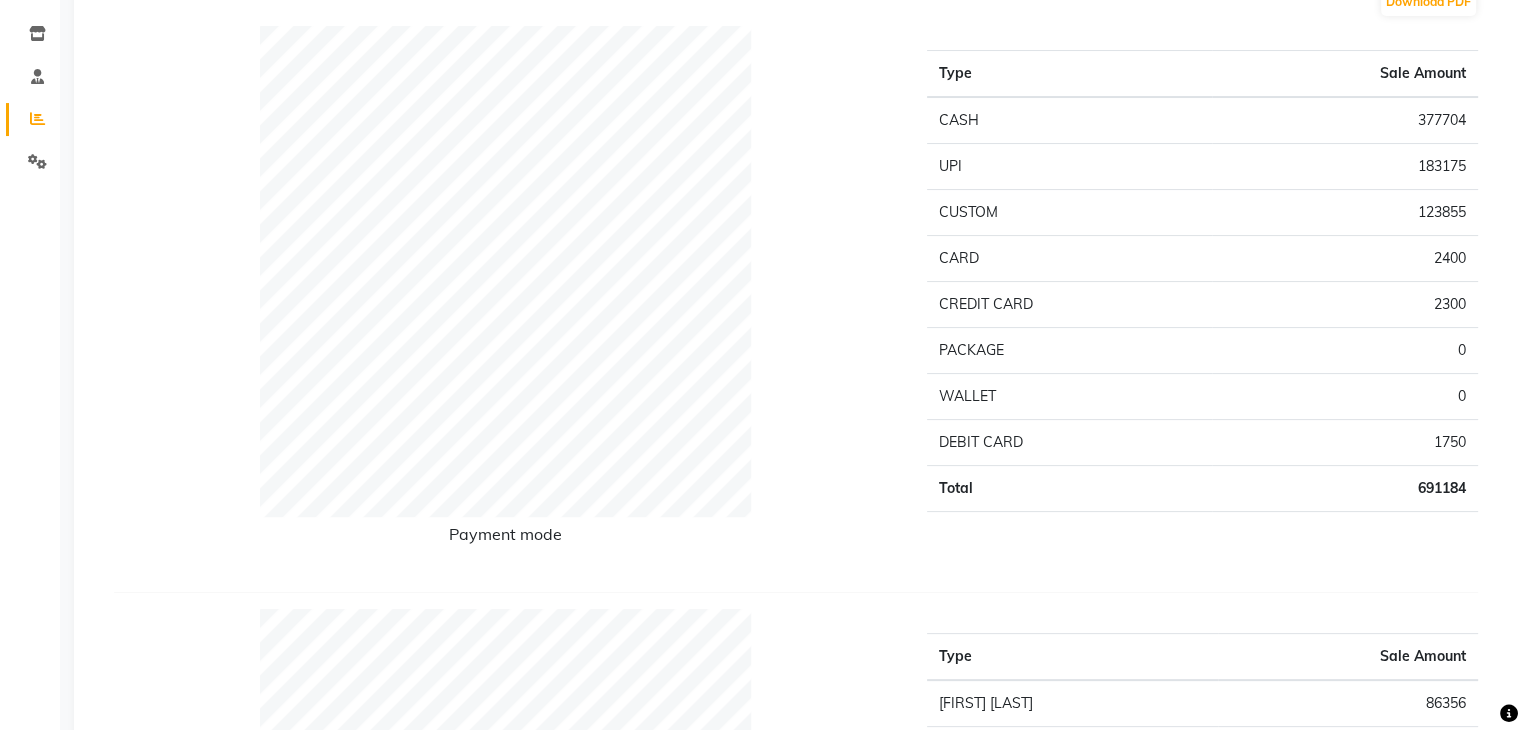 click on "Payment mode" 